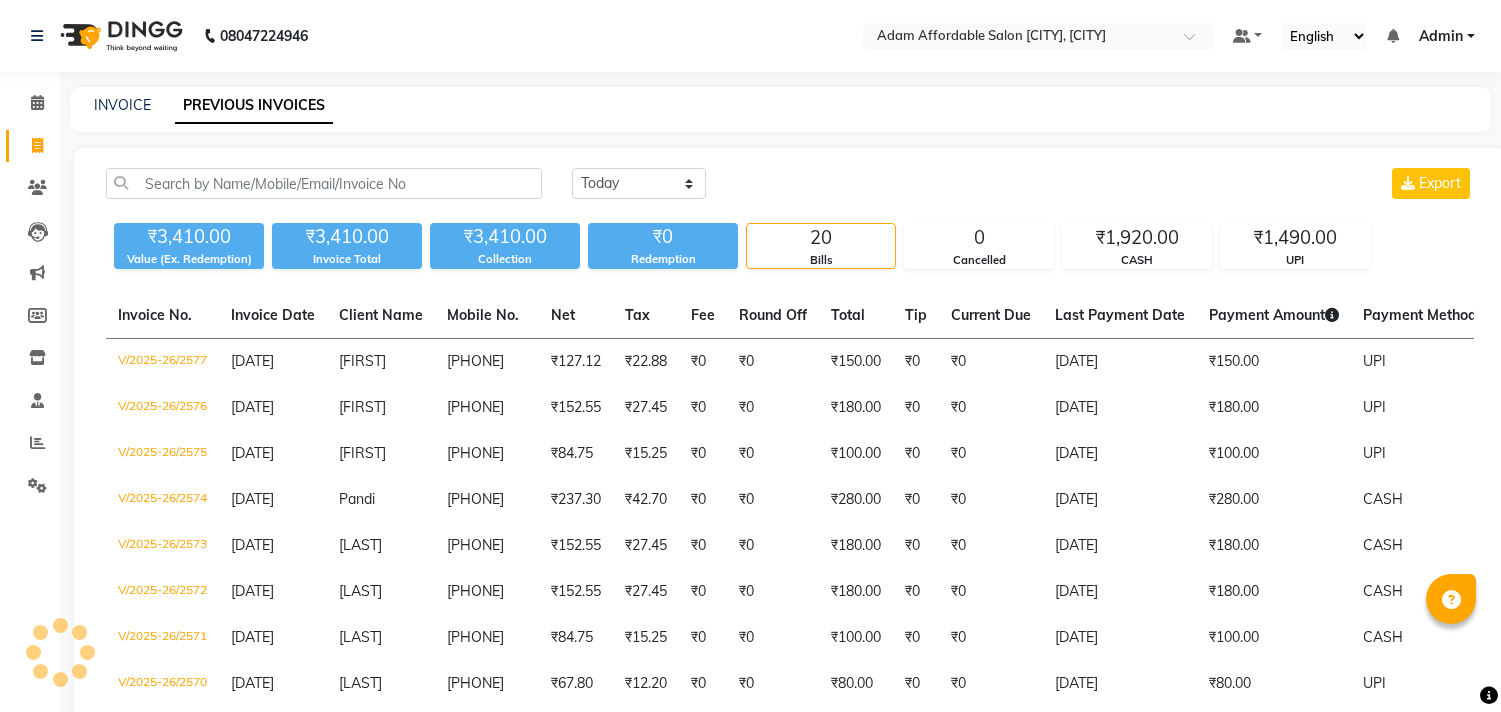 scroll, scrollTop: 0, scrollLeft: 0, axis: both 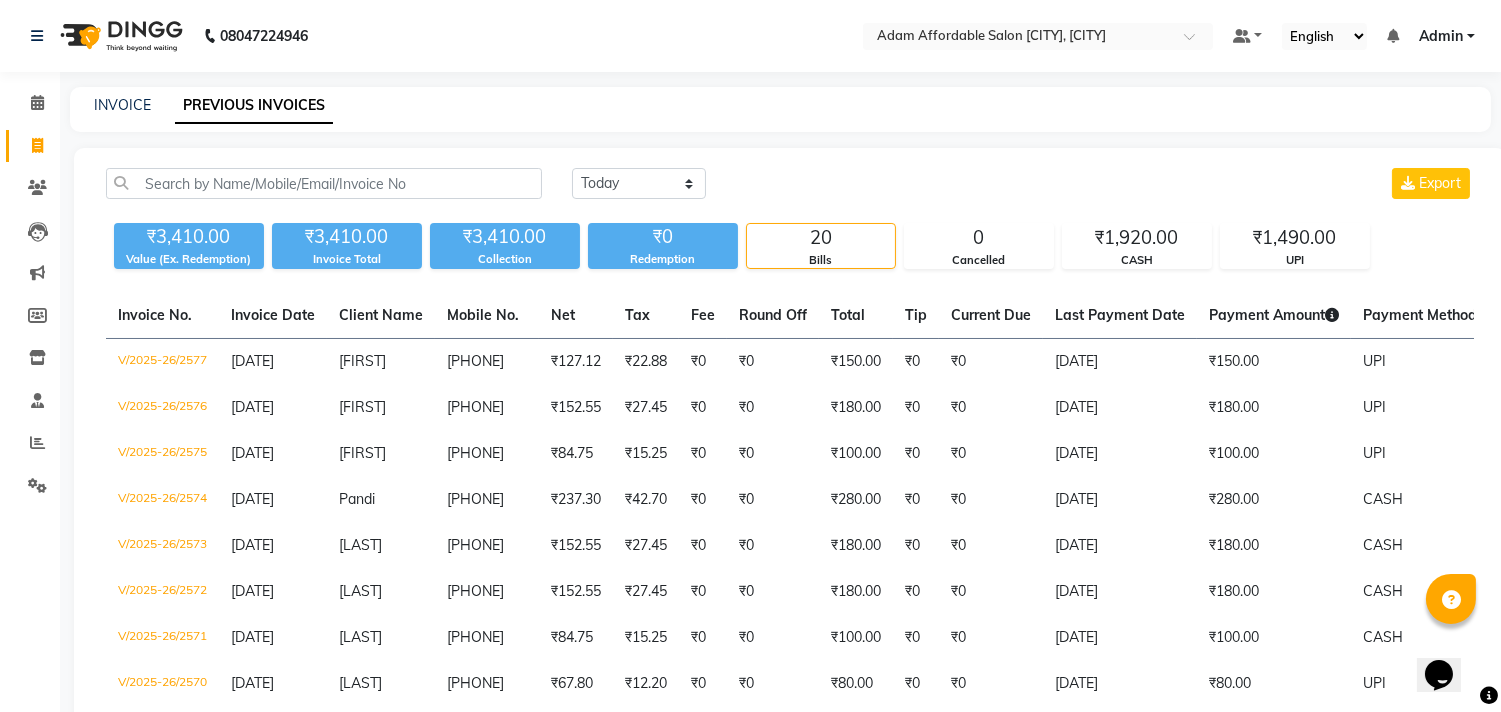 click on "INVOICE" 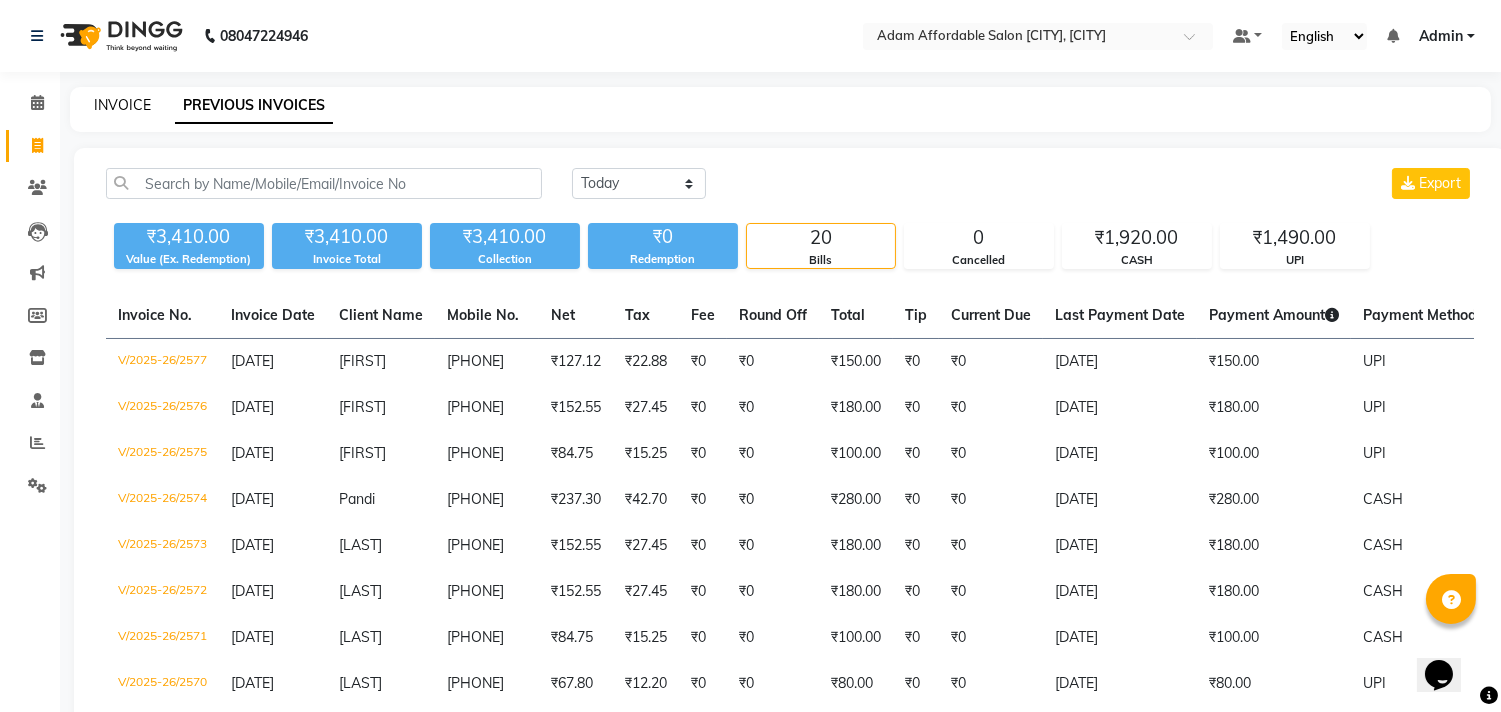 click on "INVOICE" 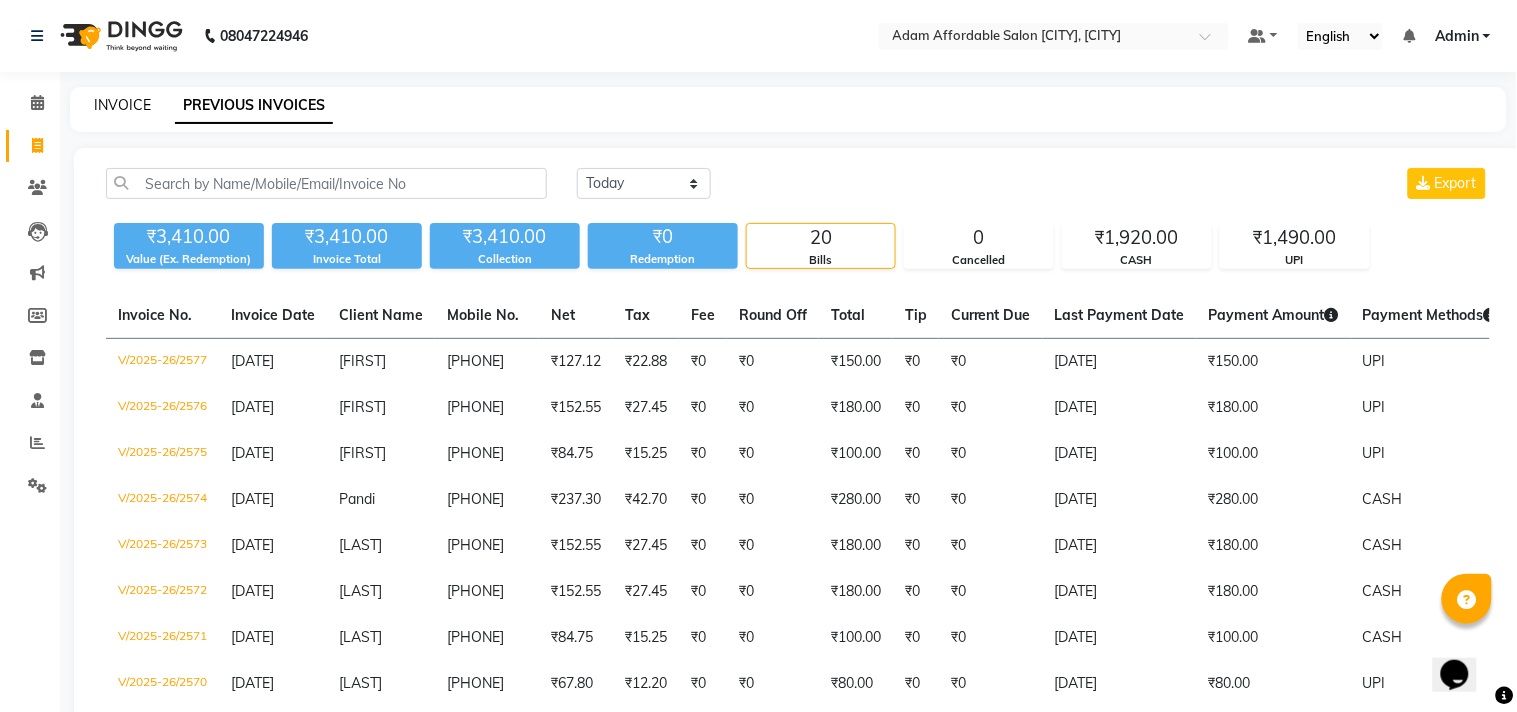 select on "service" 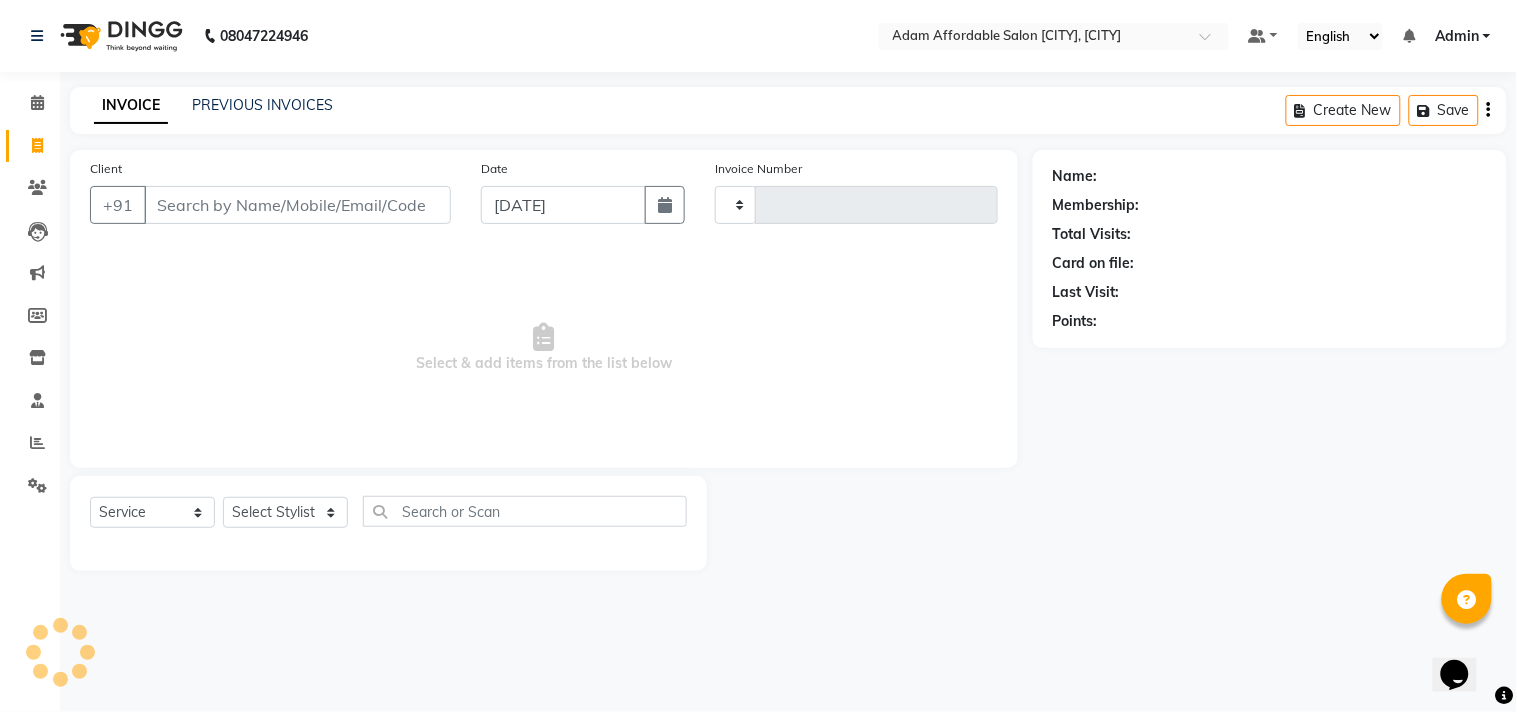 type on "2578" 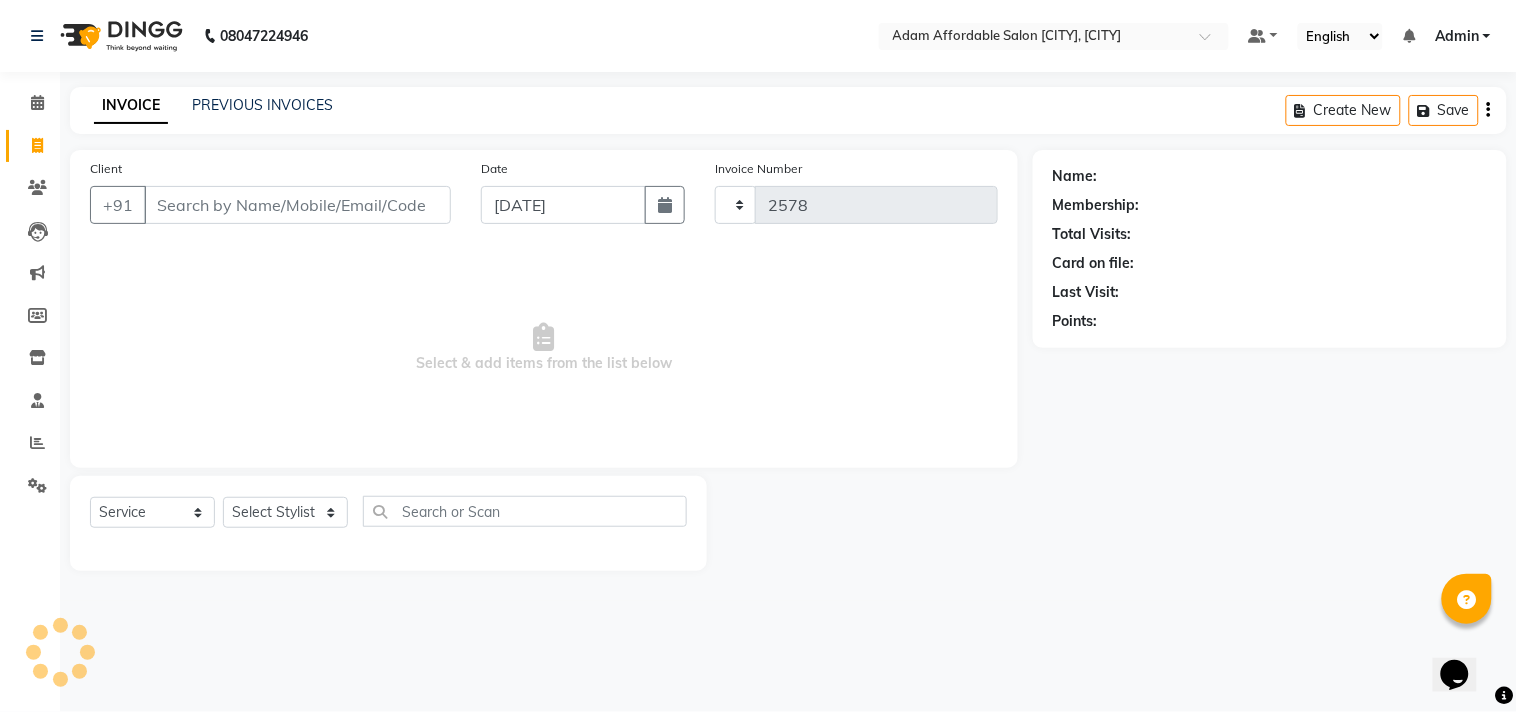 select on "8329" 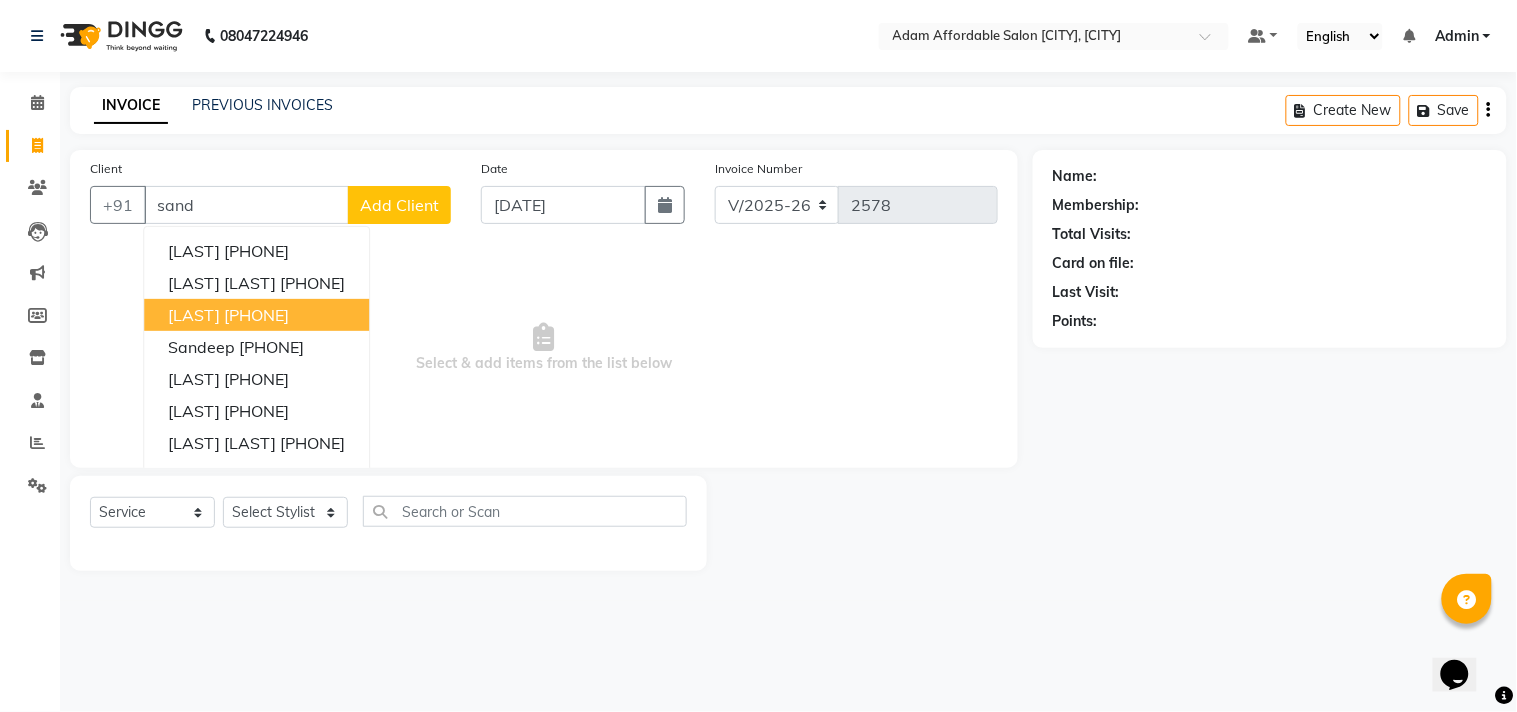 click on "[PHONE]" at bounding box center (256, 315) 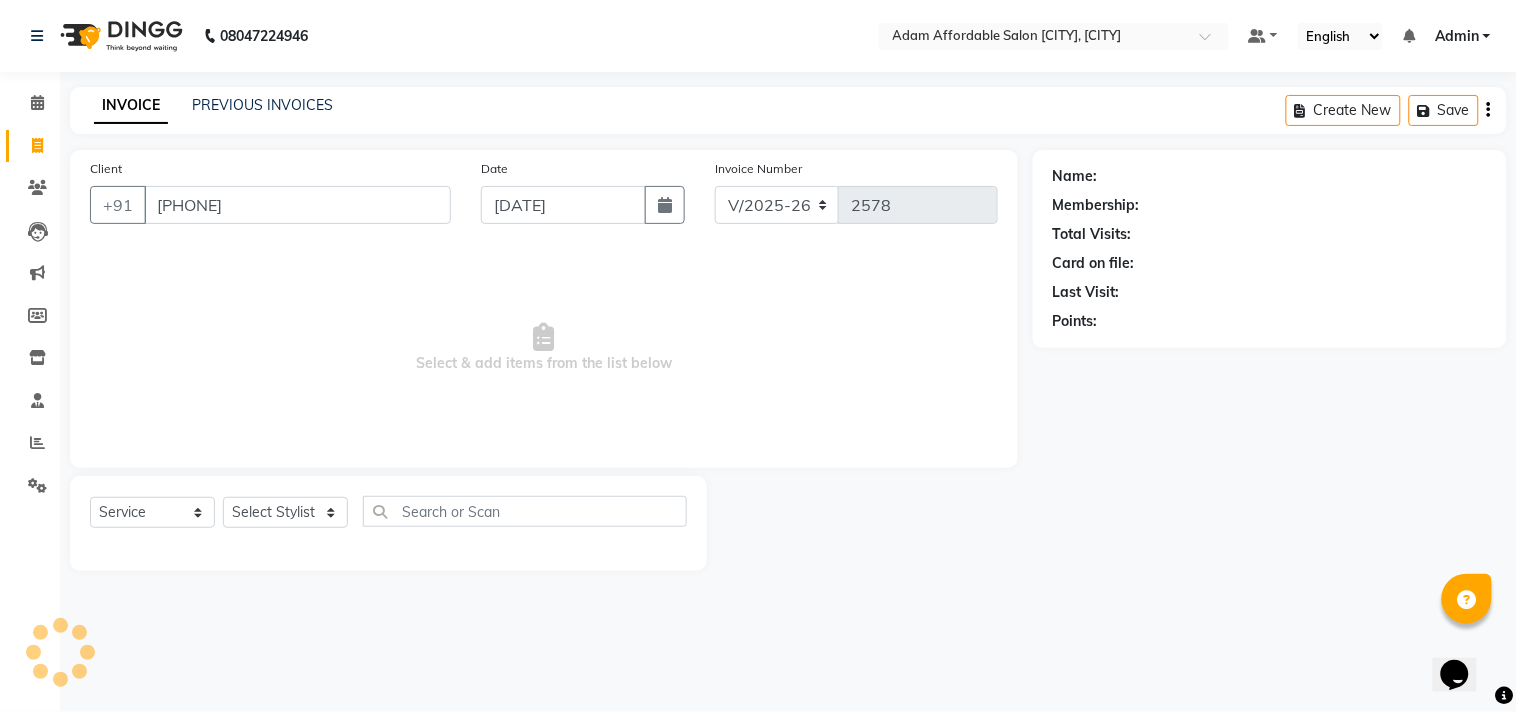 type on "[PHONE]" 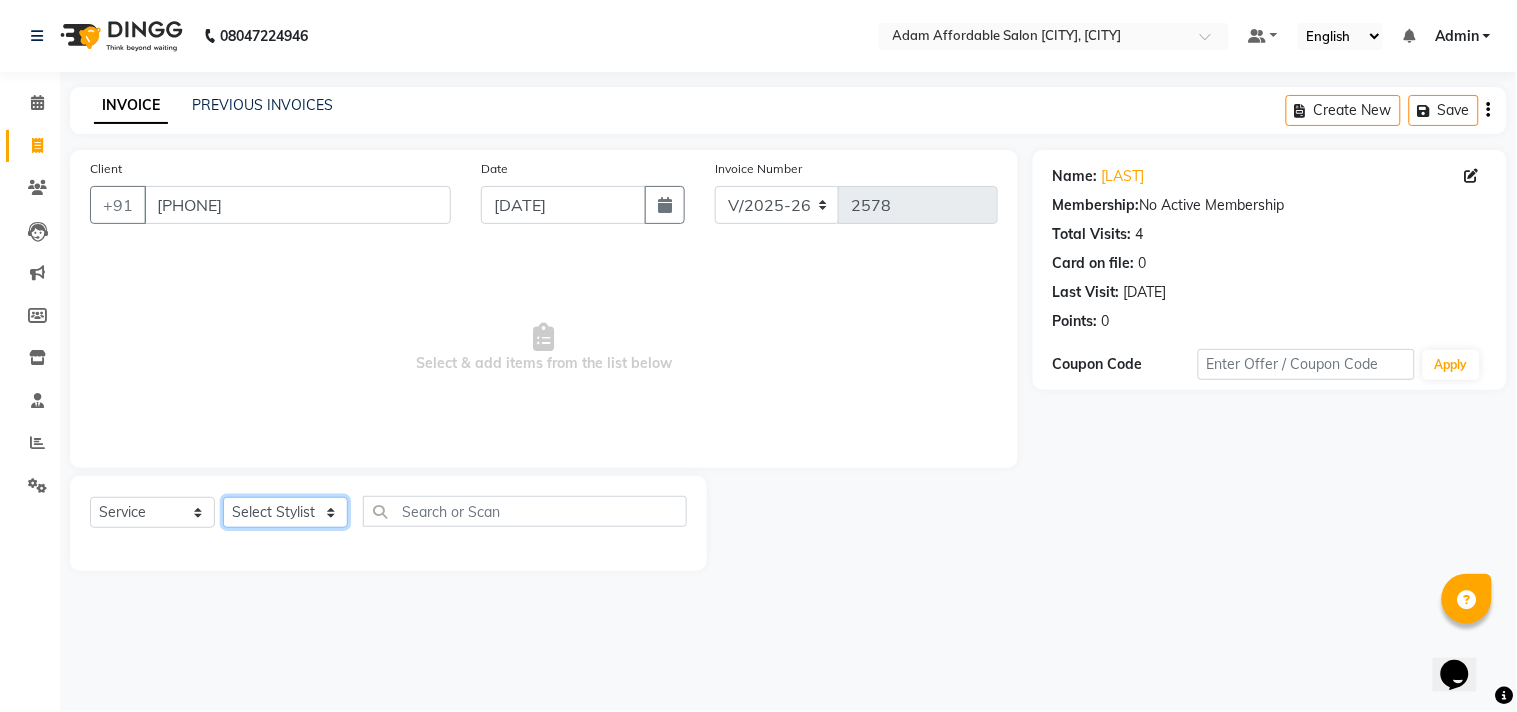 click on "Select Stylist Admin [NAME] [NAME] [NAME] [NAME] [NAME] [NAME] [NAME] [NAME] [NAME] [NAME]" 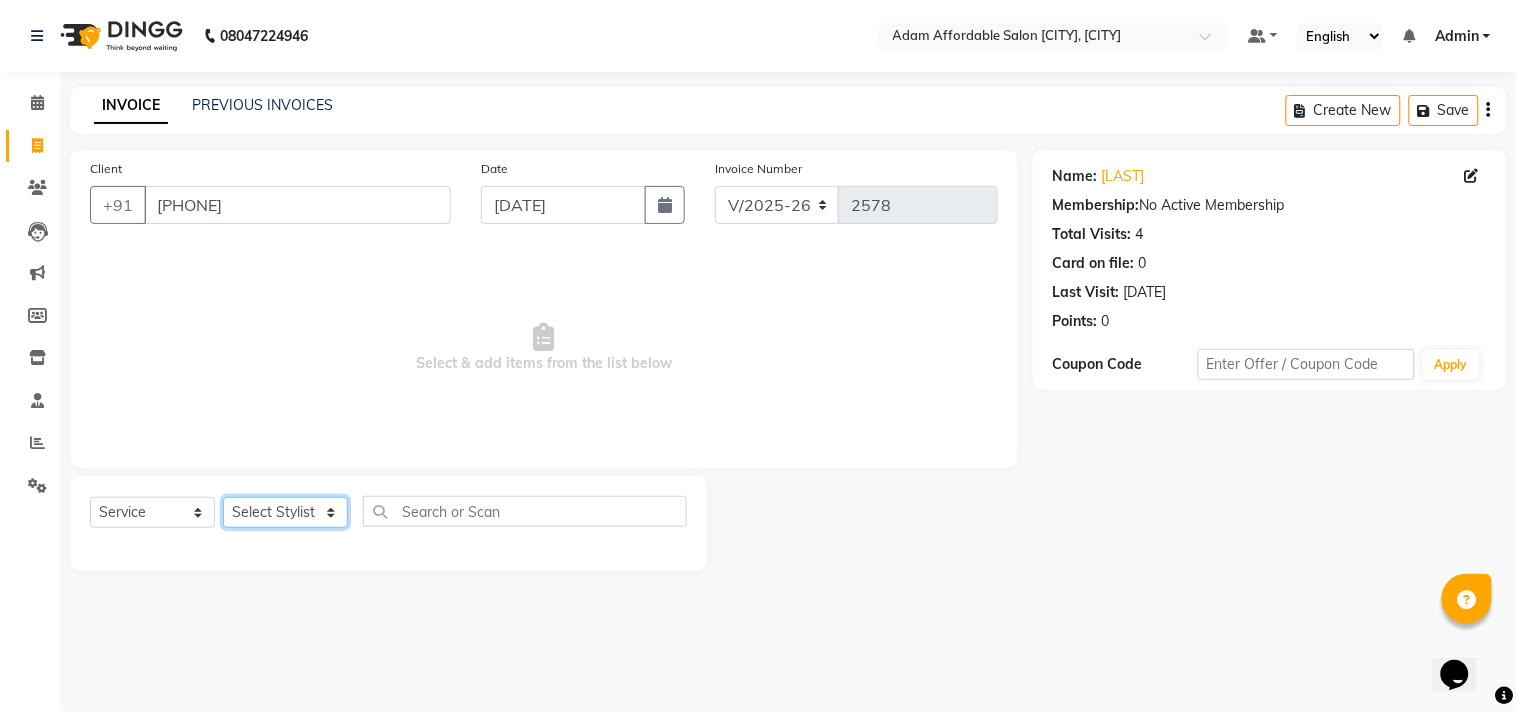 click on "Select Stylist Admin [NAME] [NAME] [NAME] [NAME] [NAME] [NAME] [NAME] [NAME] [NAME] [NAME]" 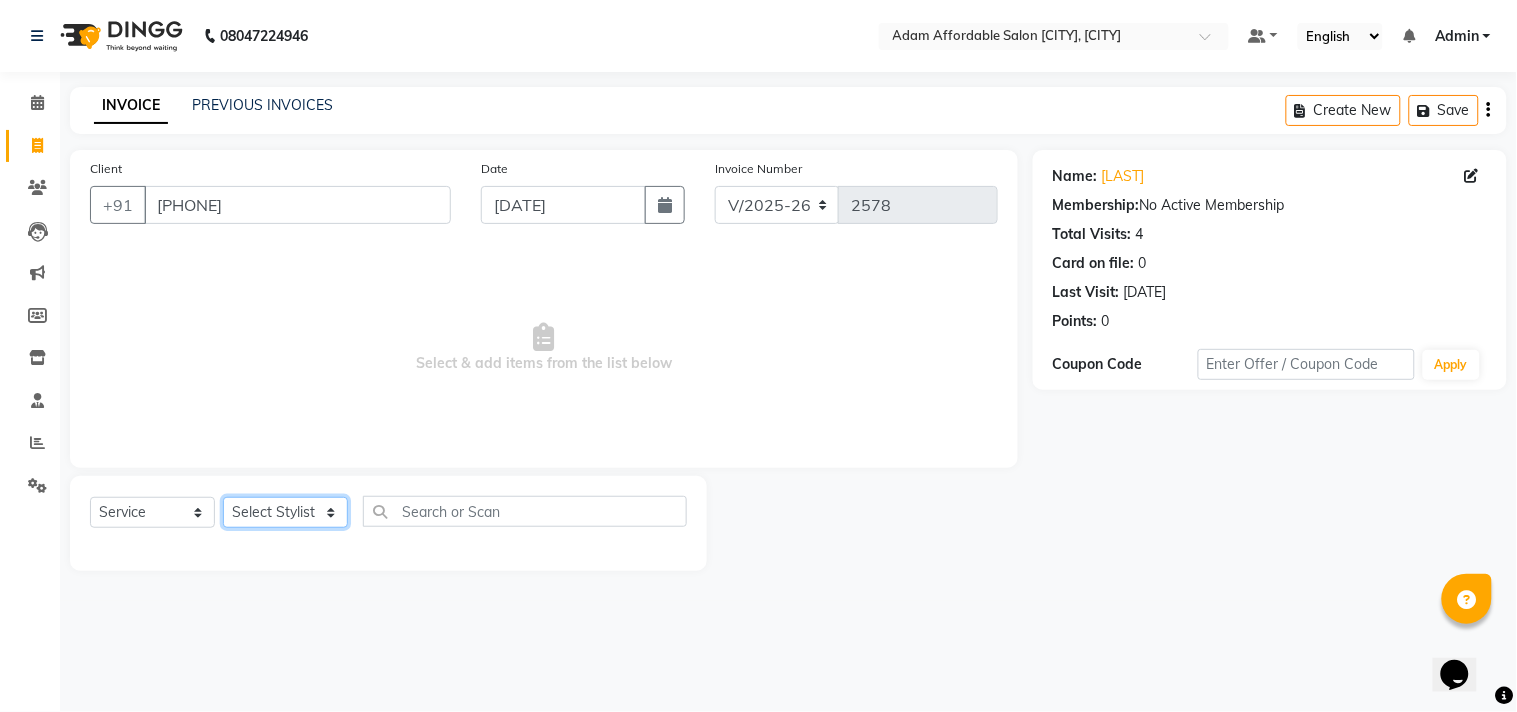 click on "Select Stylist Admin [NAME] [NAME] [NAME] [NAME] [NAME] [NAME] [NAME] [NAME] [NAME] [NAME]" 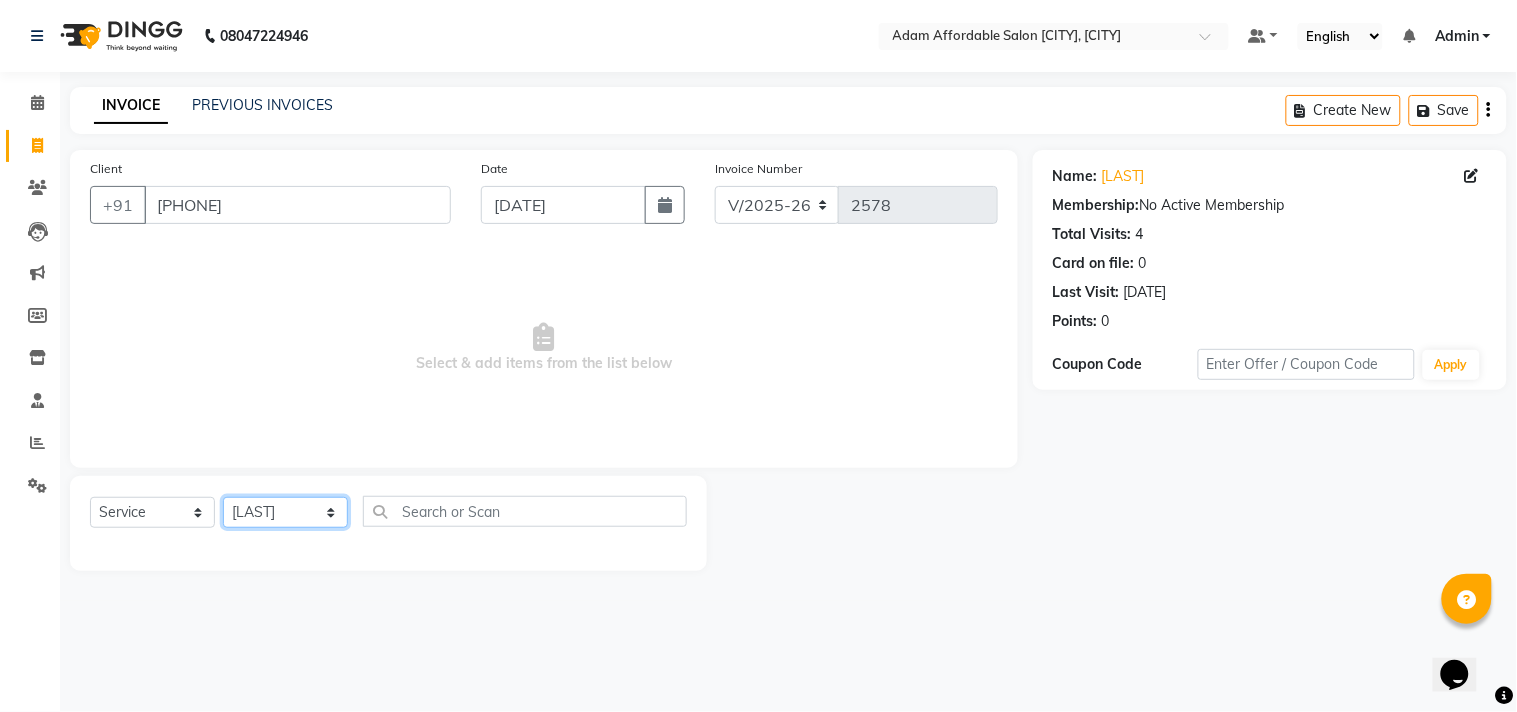 click on "Select Stylist Admin [NAME] [NAME] [NAME] [NAME] [NAME] [NAME] [NAME] [NAME] [NAME] [NAME]" 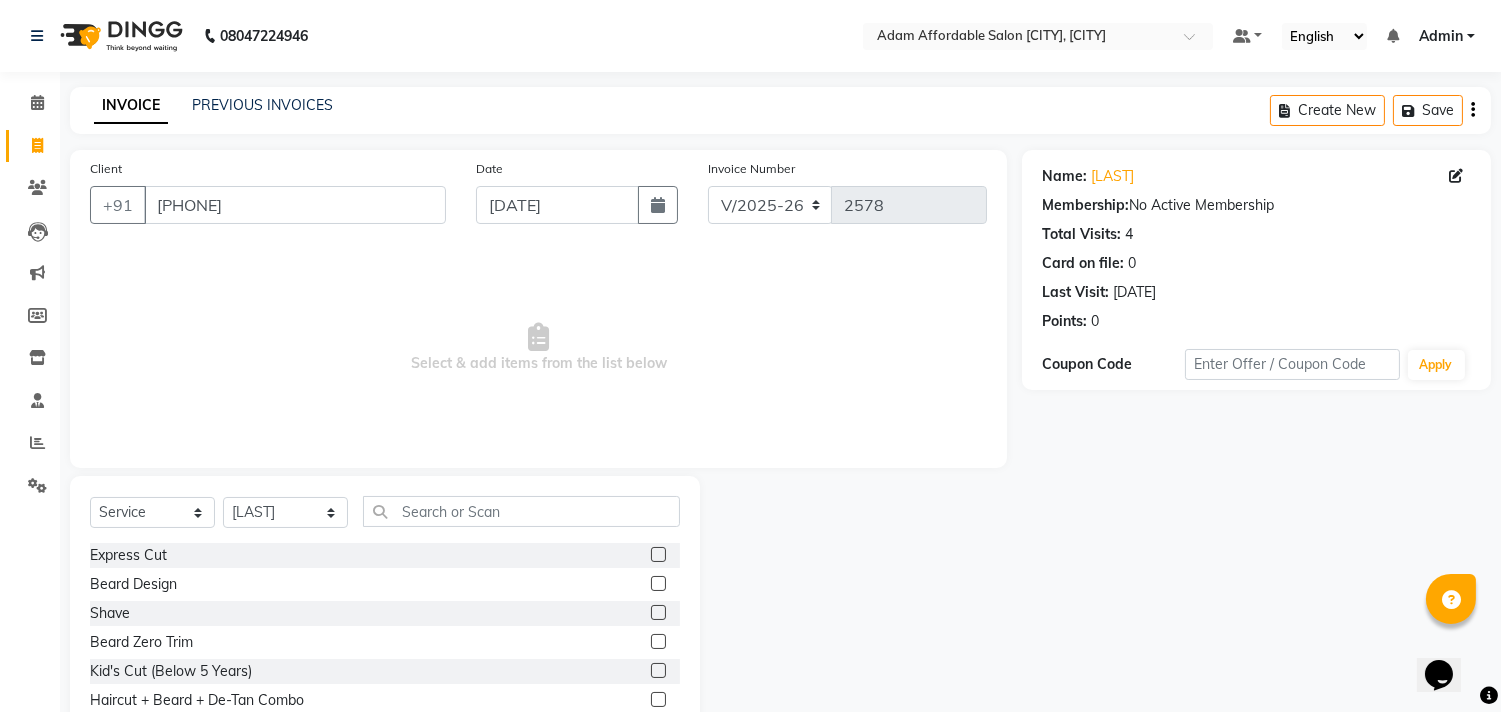click 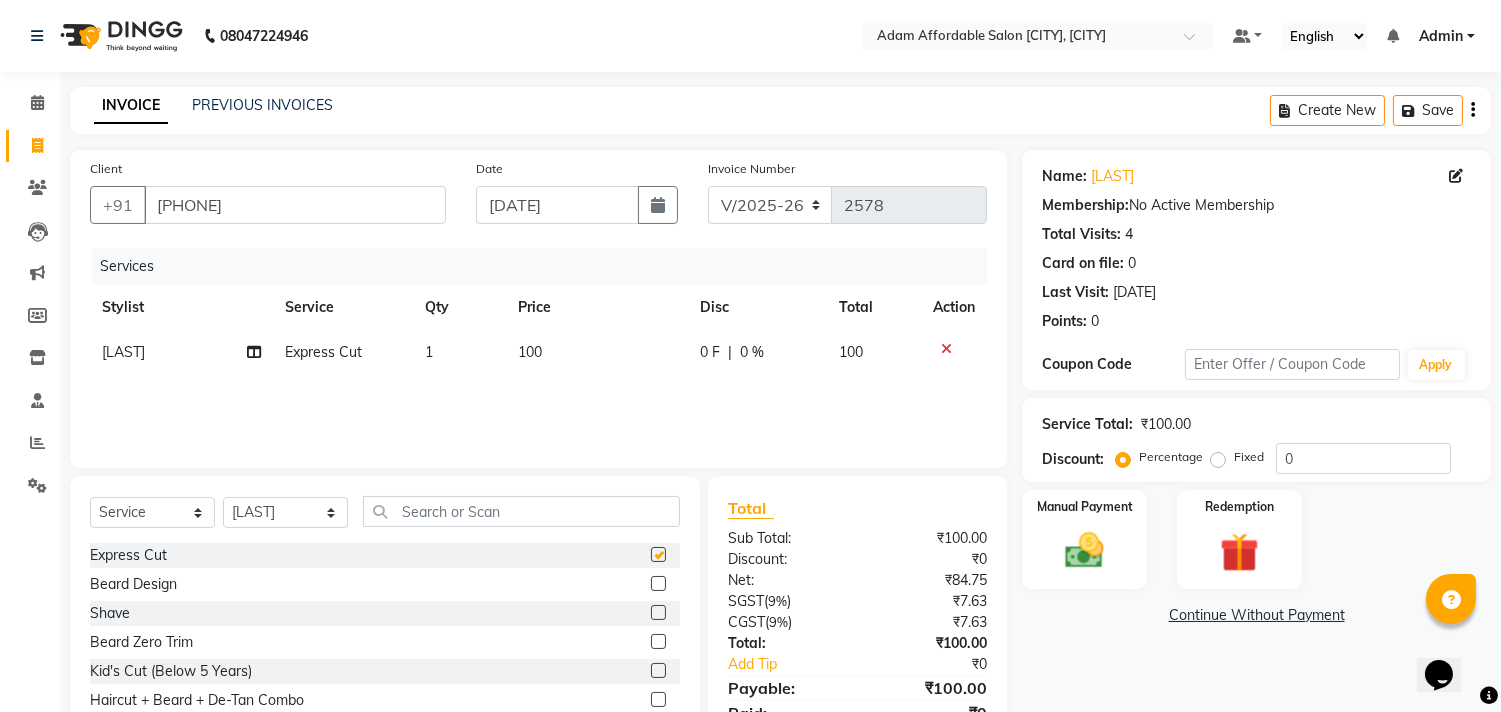 checkbox on "false" 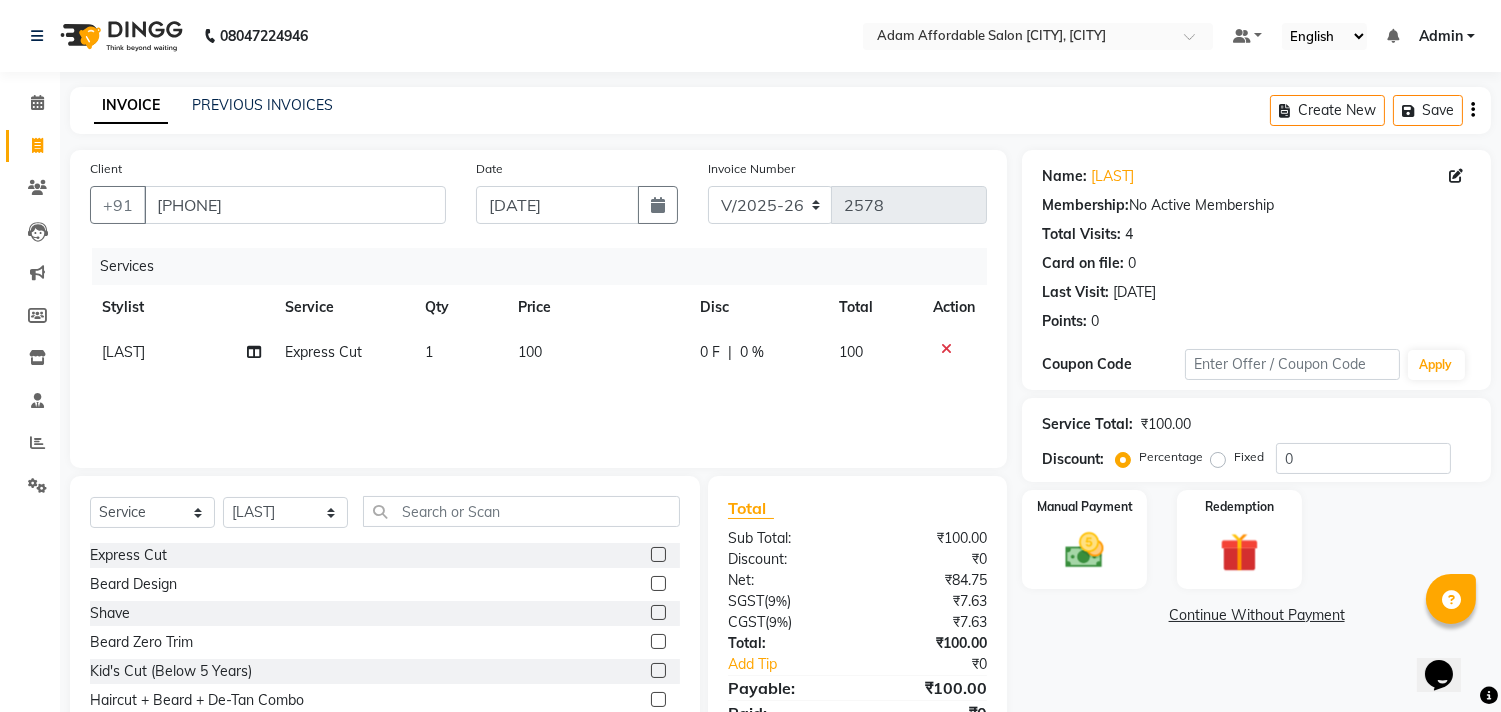 click 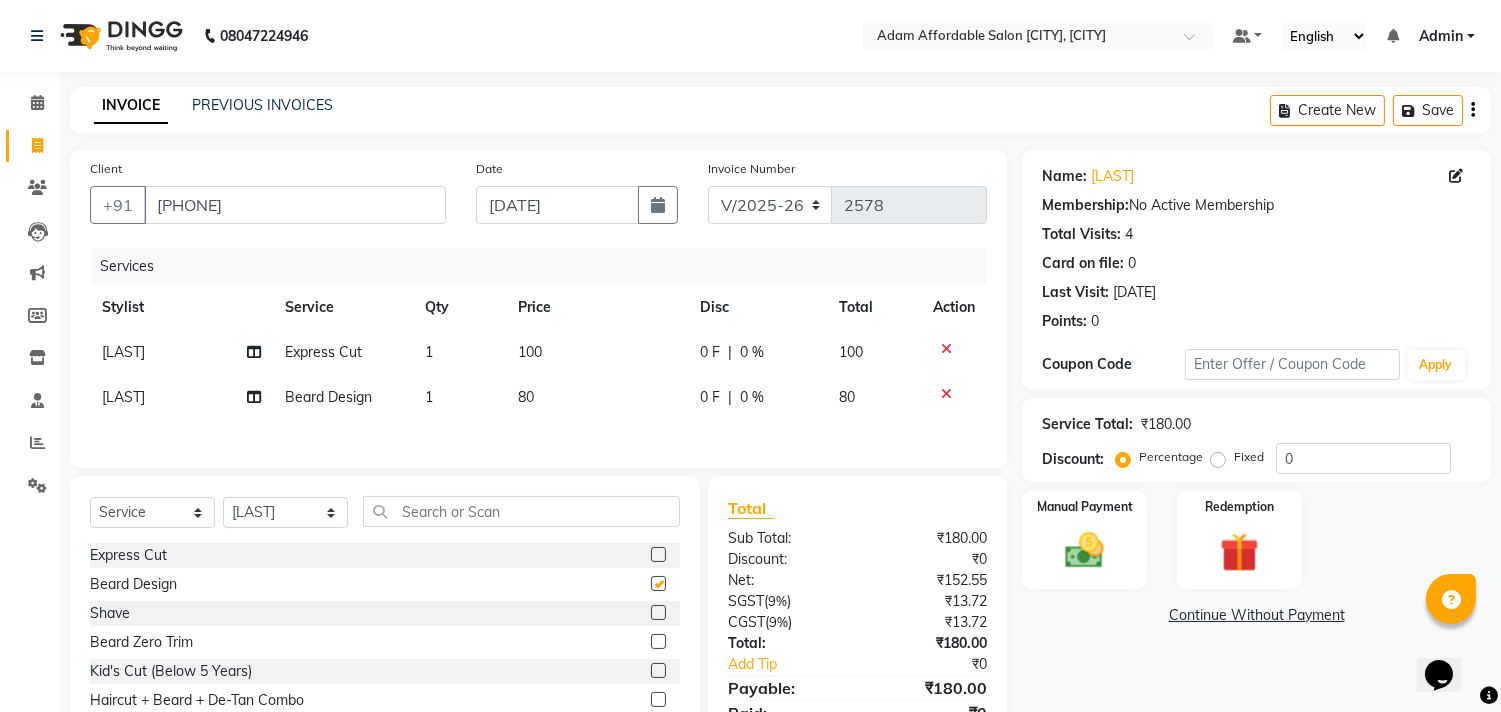 checkbox on "false" 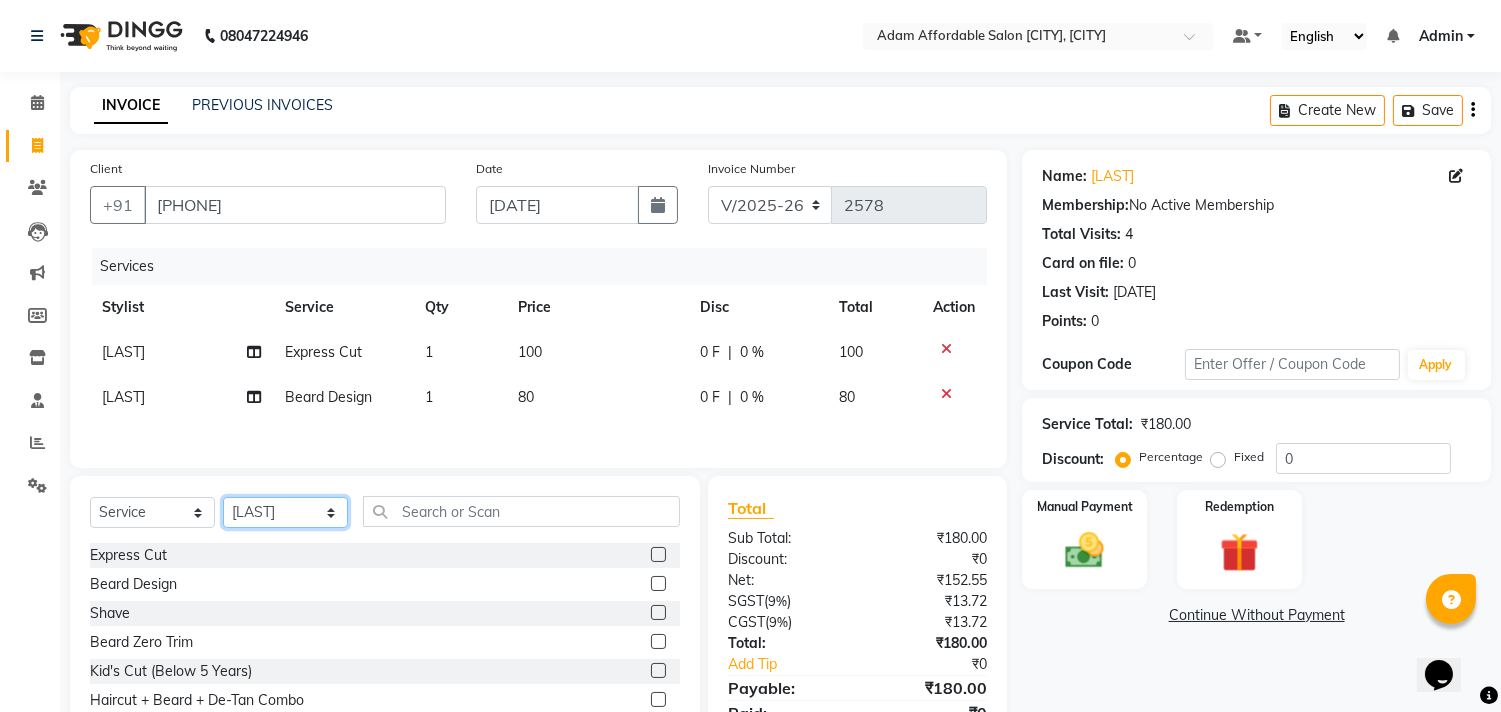 click on "Select Stylist Admin [NAME] [NAME] [NAME] [NAME] [NAME] [NAME] [NAME] [NAME] [NAME] [NAME]" 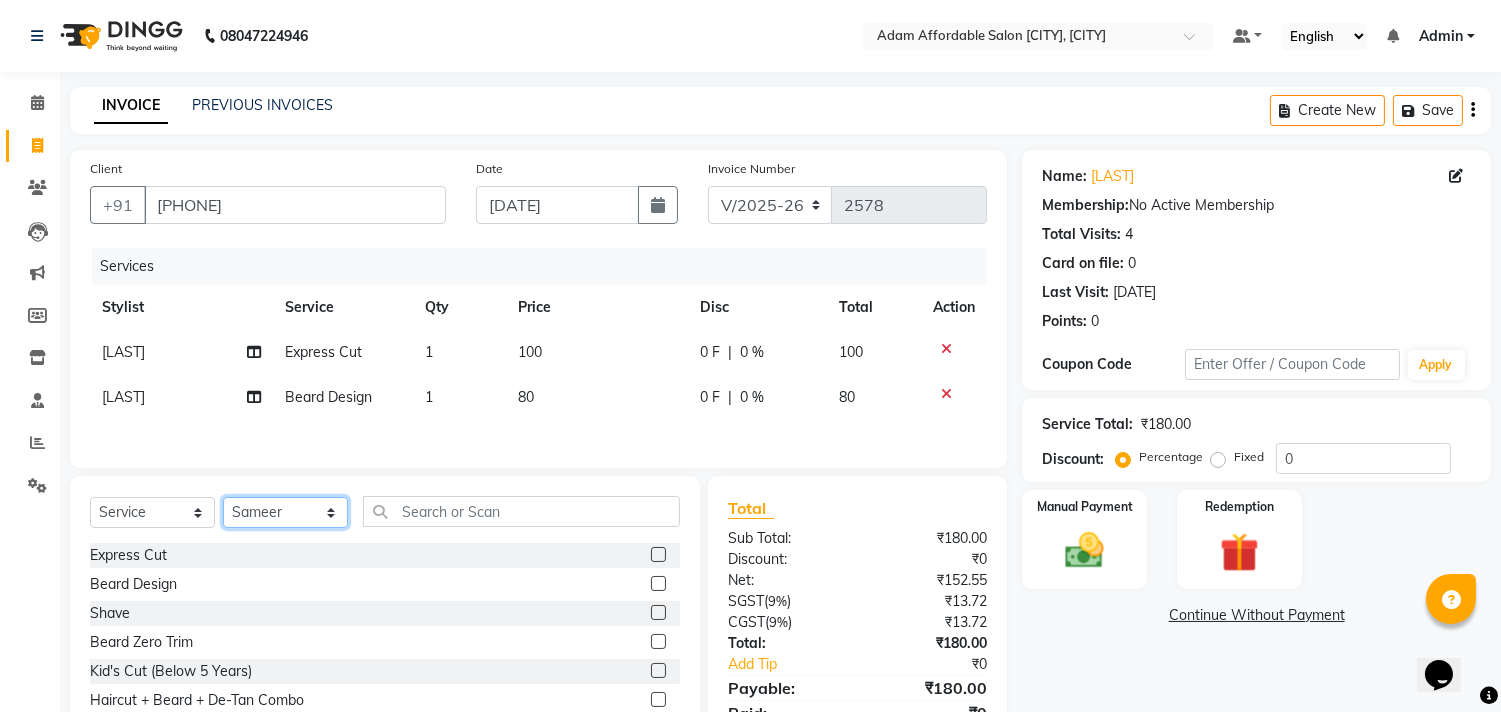 click on "Select Stylist Admin [NAME] [NAME] [NAME] [NAME] [NAME] [NAME] [NAME] [NAME] [NAME] [NAME]" 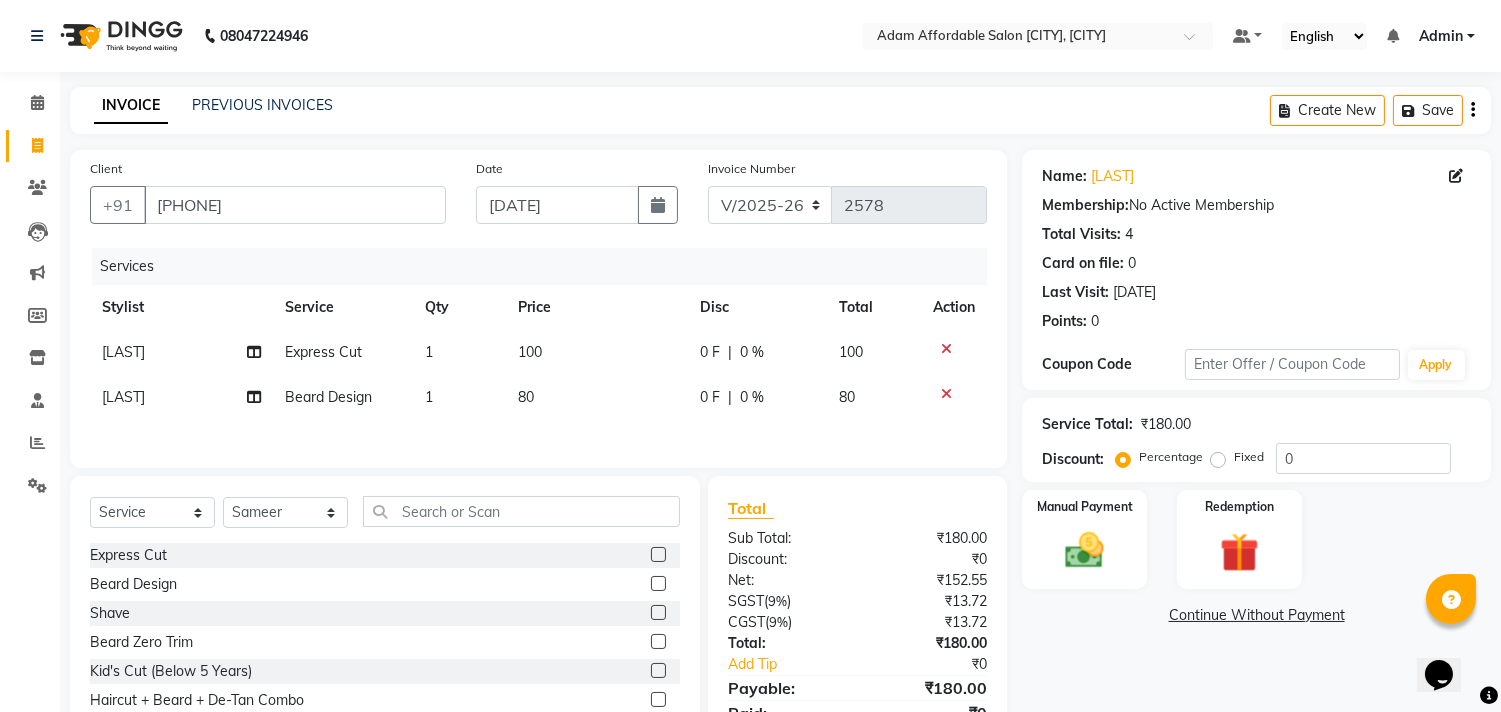 click 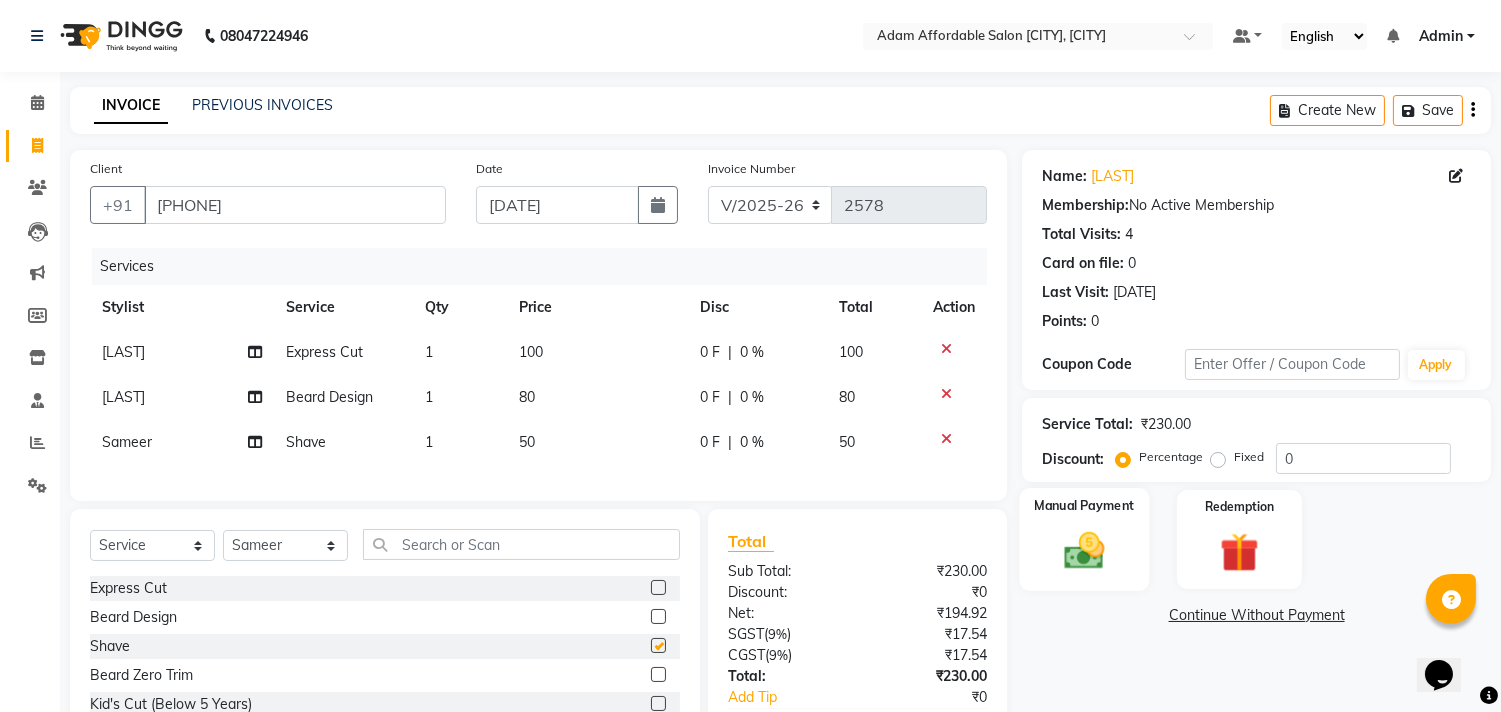 checkbox on "false" 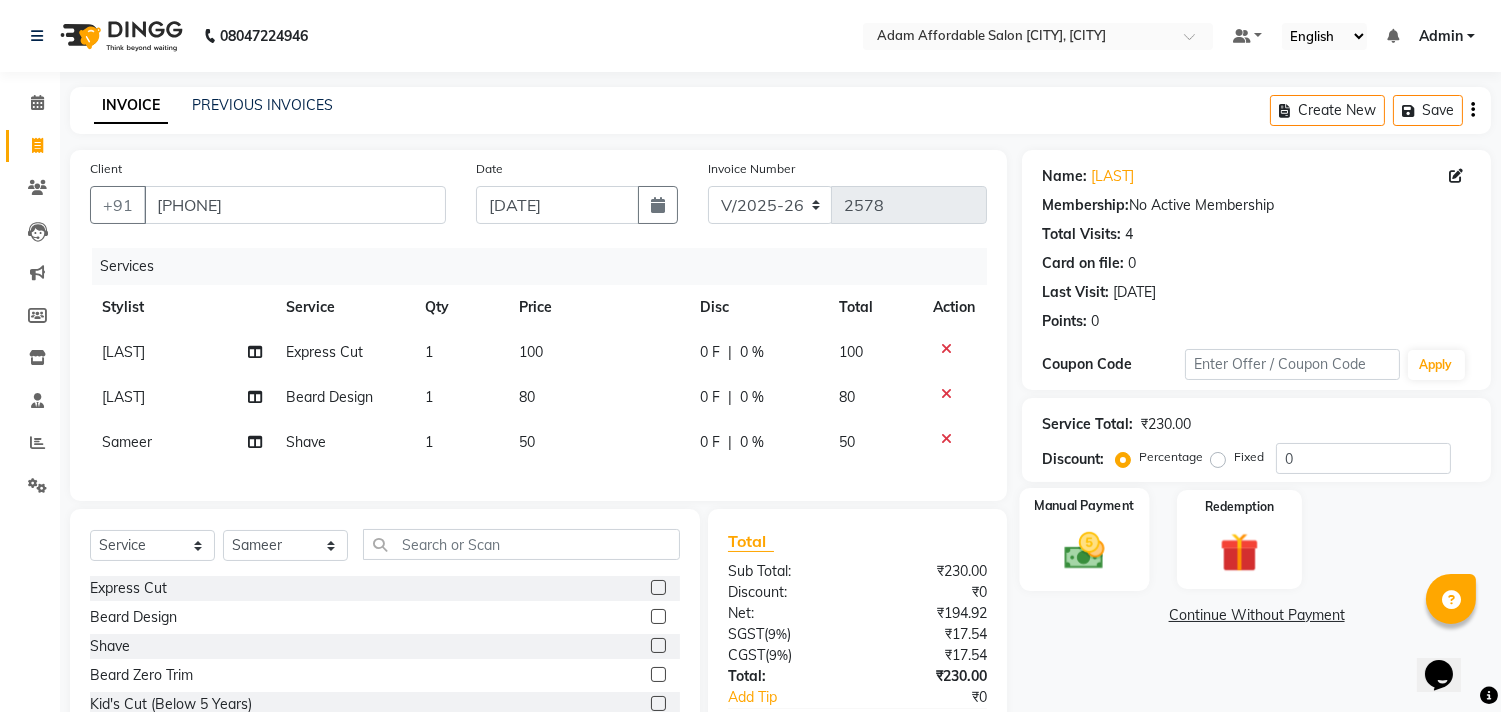 click 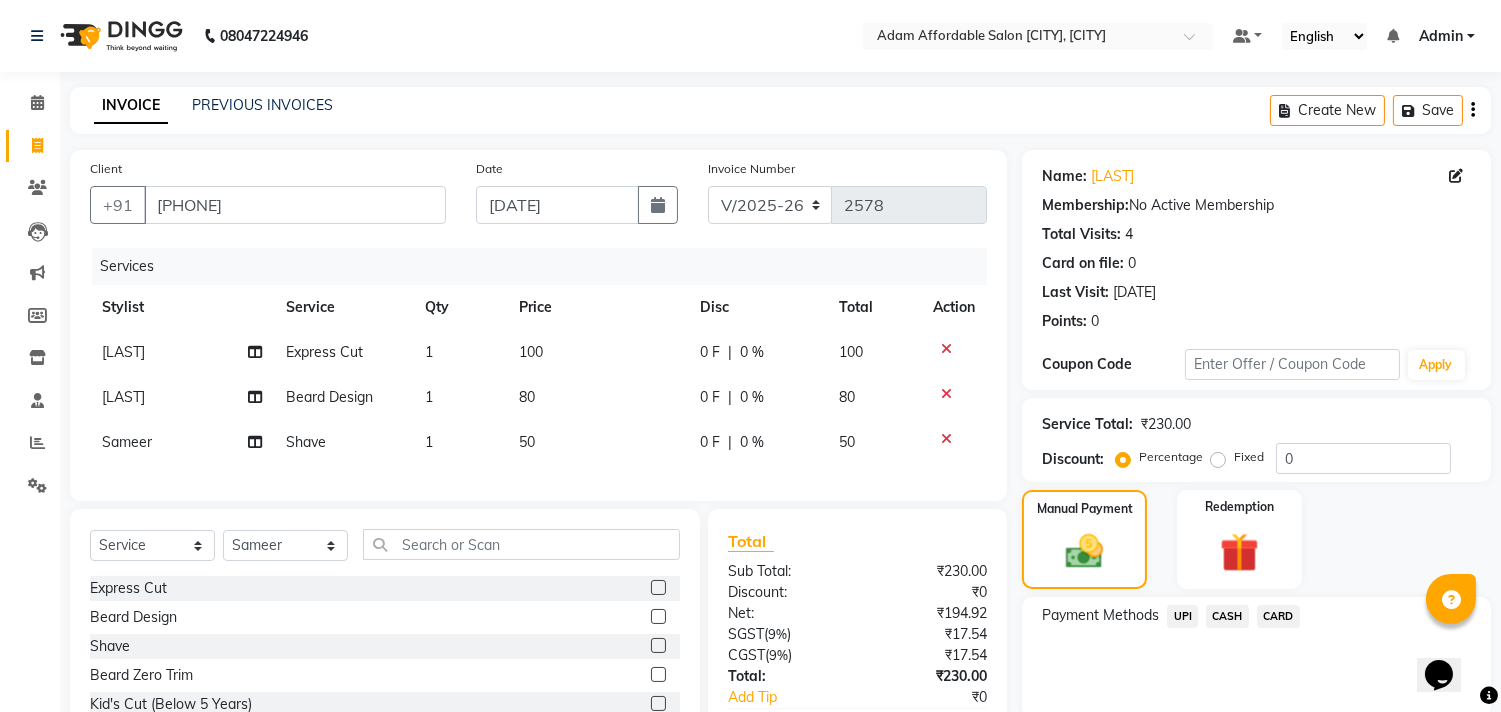 click on "UPI" 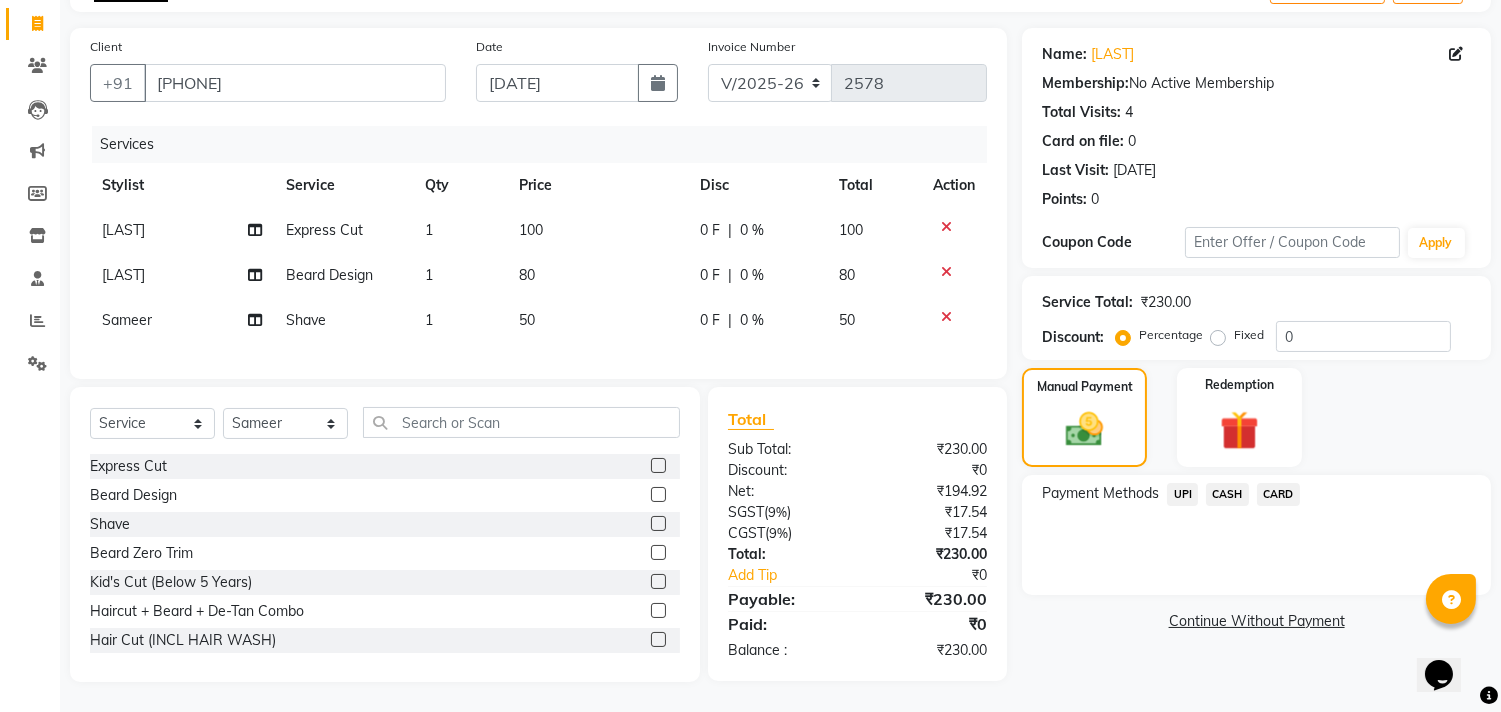 scroll, scrollTop: 138, scrollLeft: 0, axis: vertical 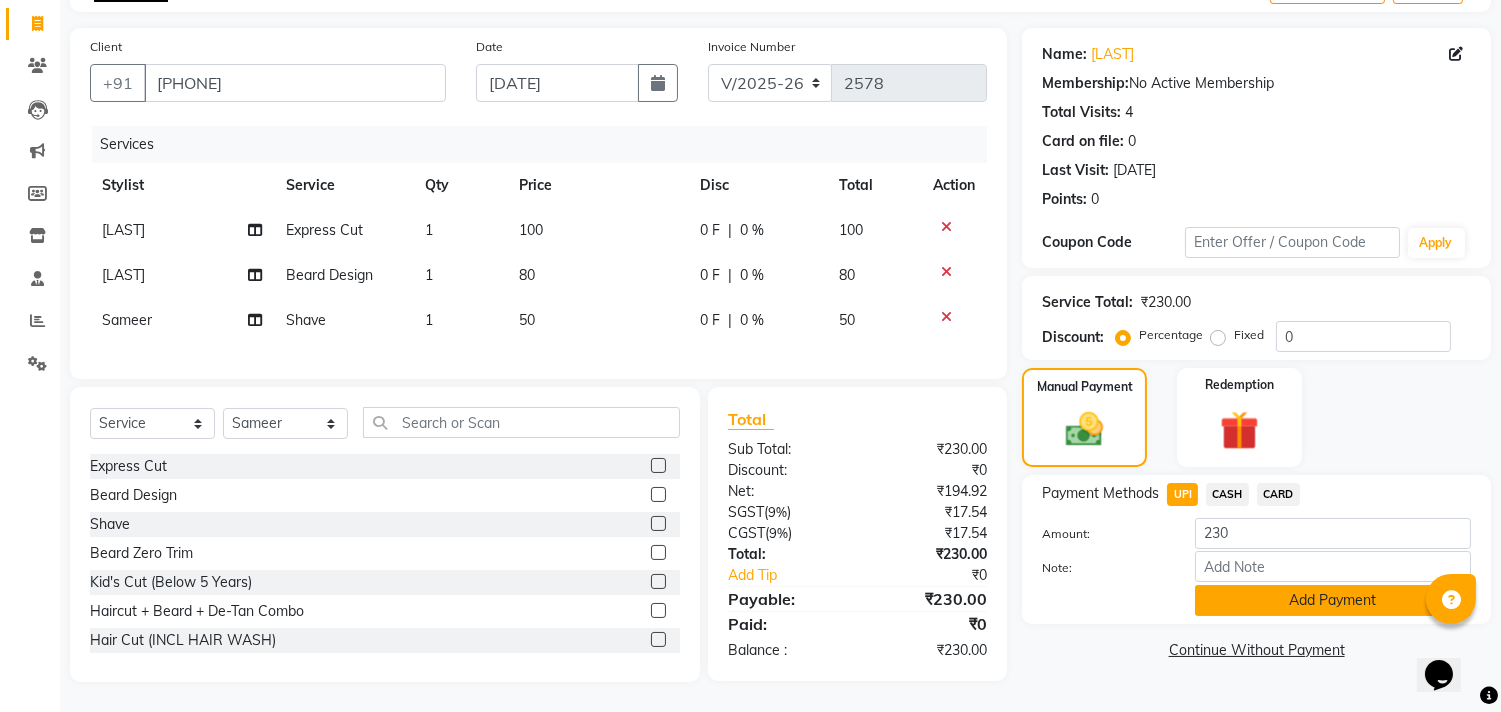 click on "Add Payment" 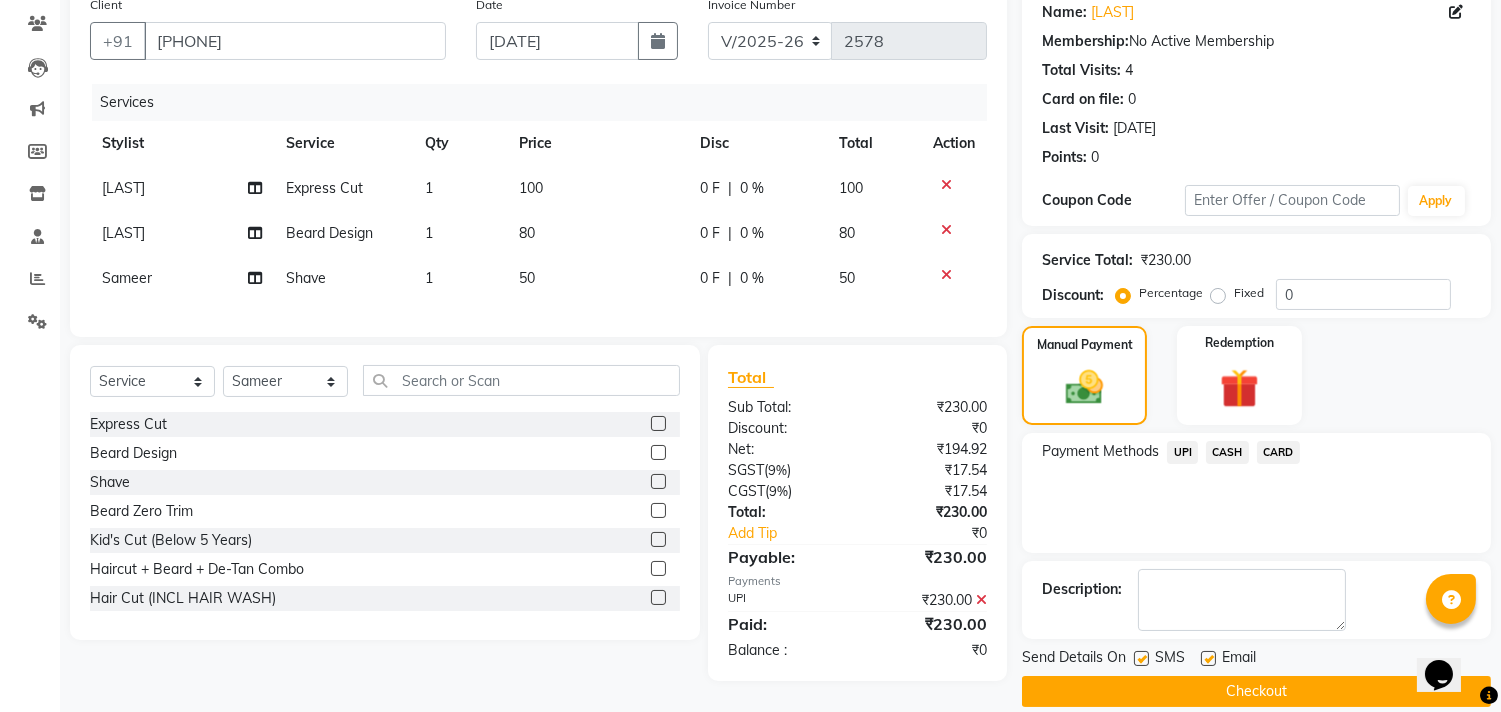 scroll, scrollTop: 187, scrollLeft: 0, axis: vertical 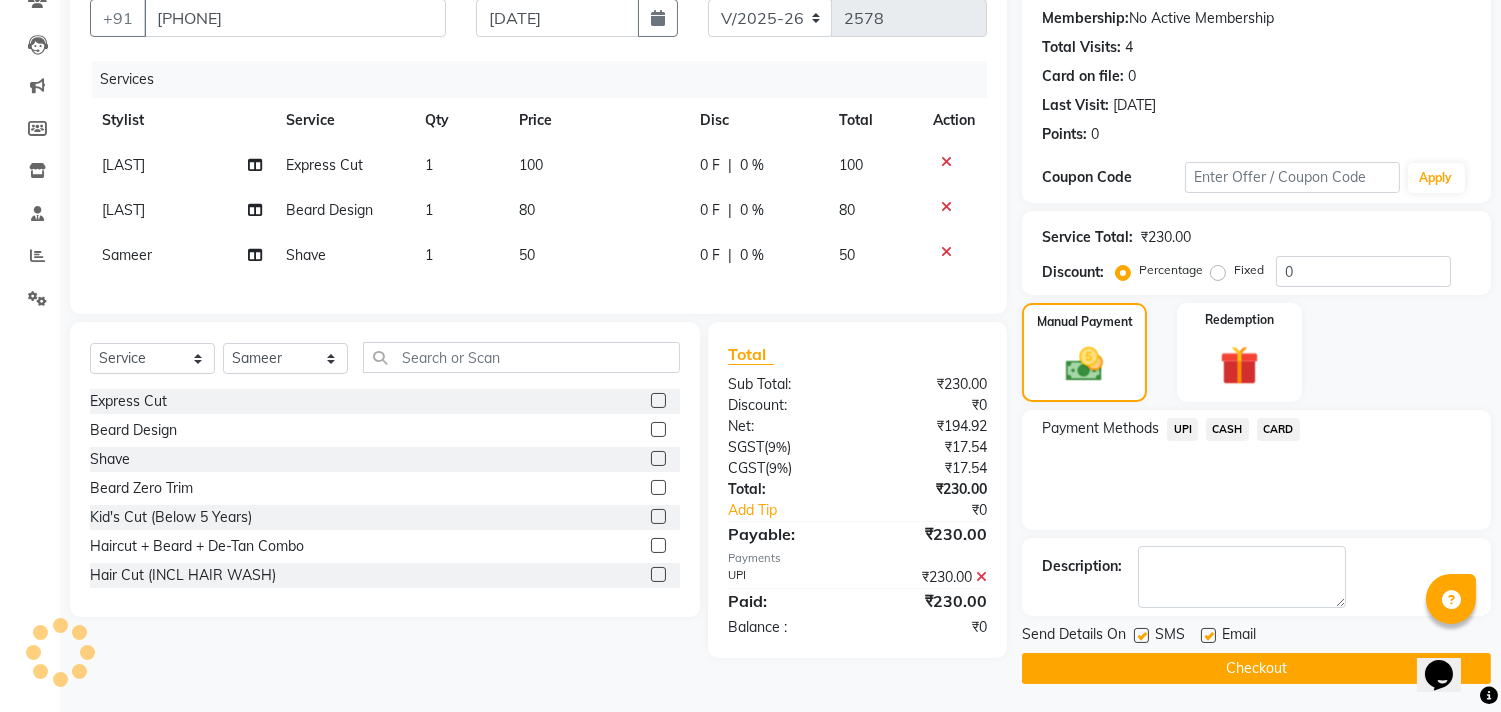 click on "Checkout" 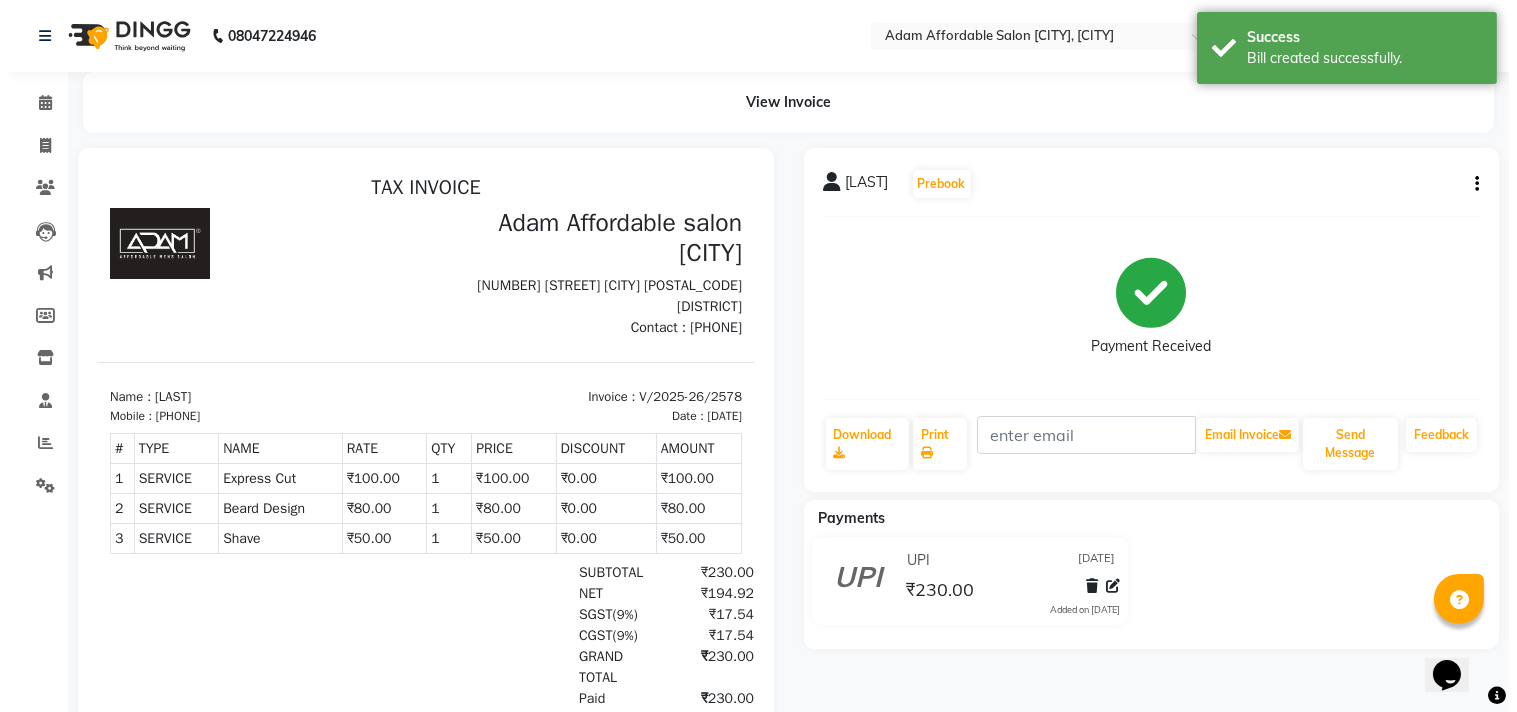 scroll, scrollTop: 0, scrollLeft: 0, axis: both 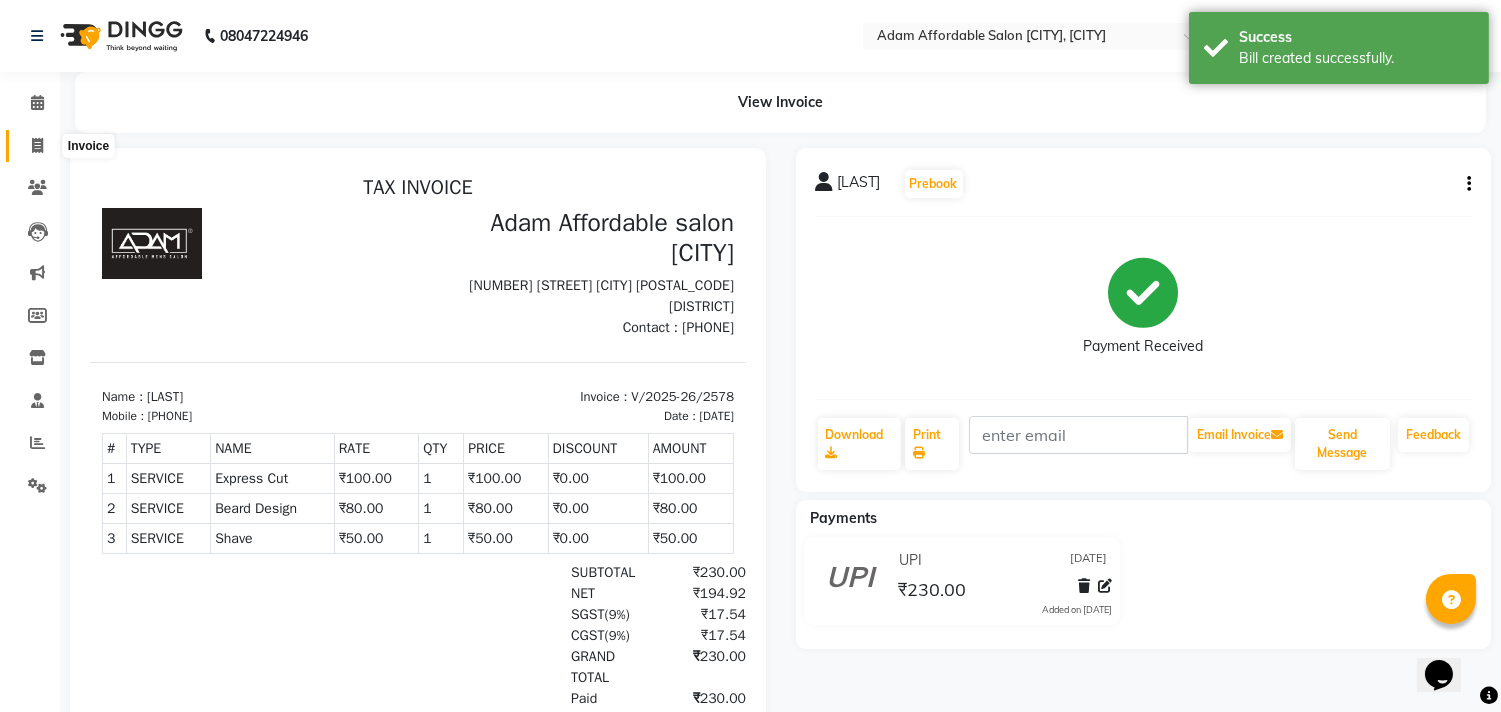 click 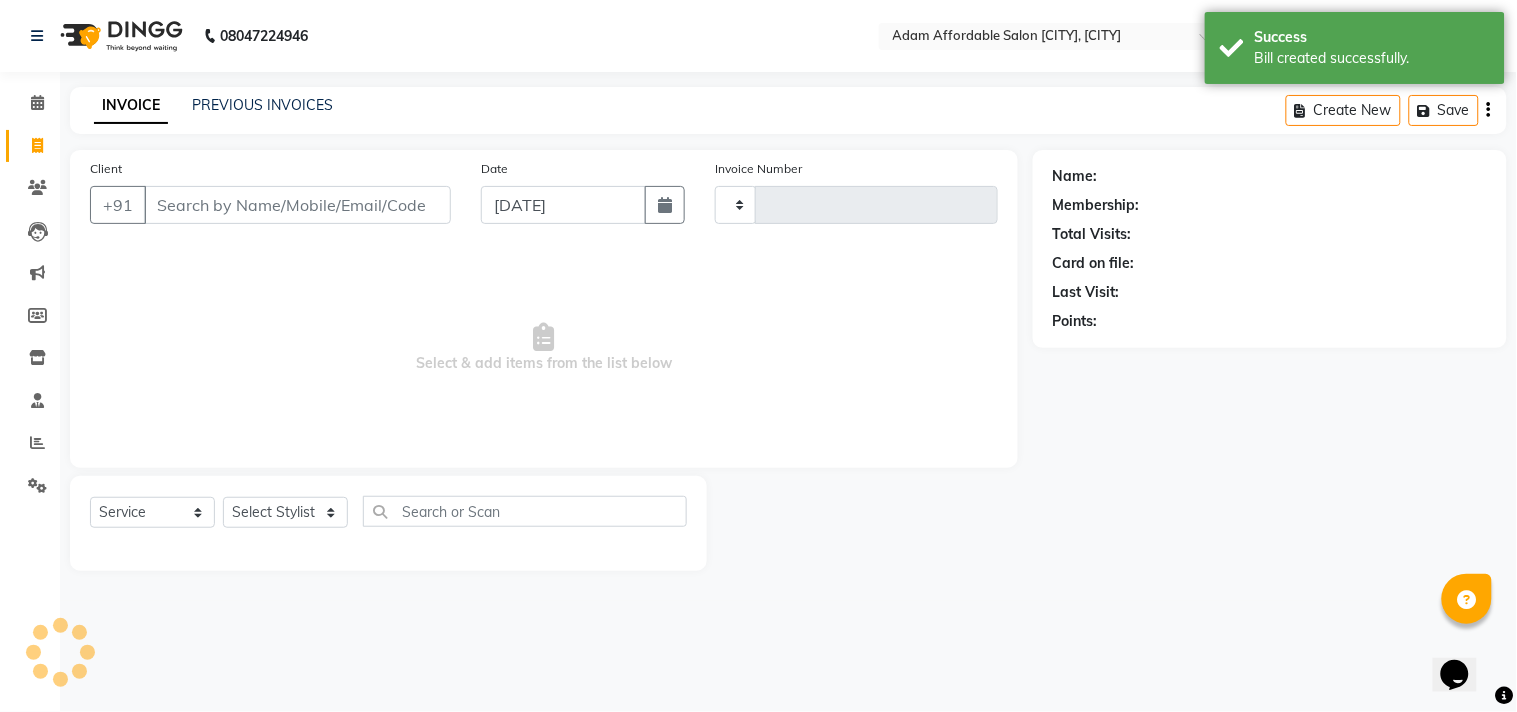 type on "2579" 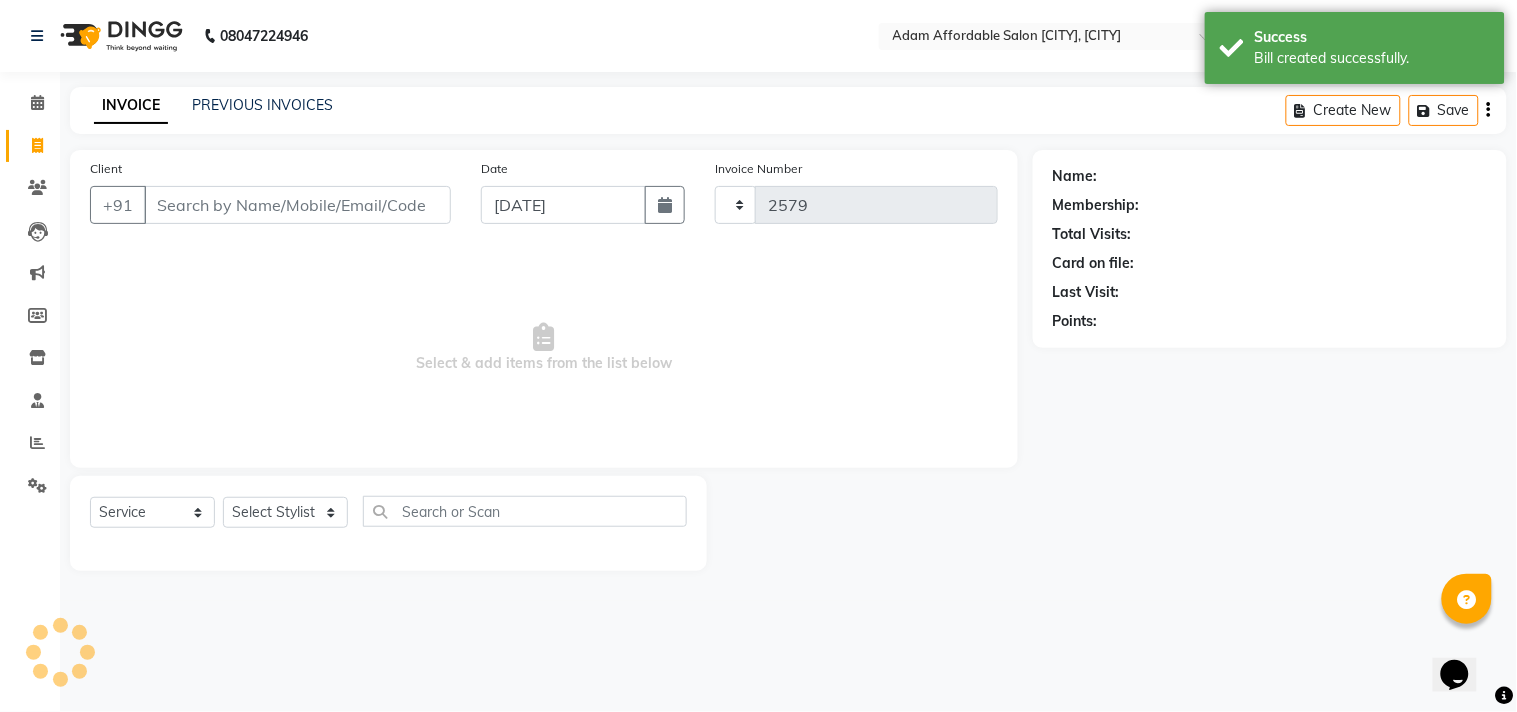 select on "8329" 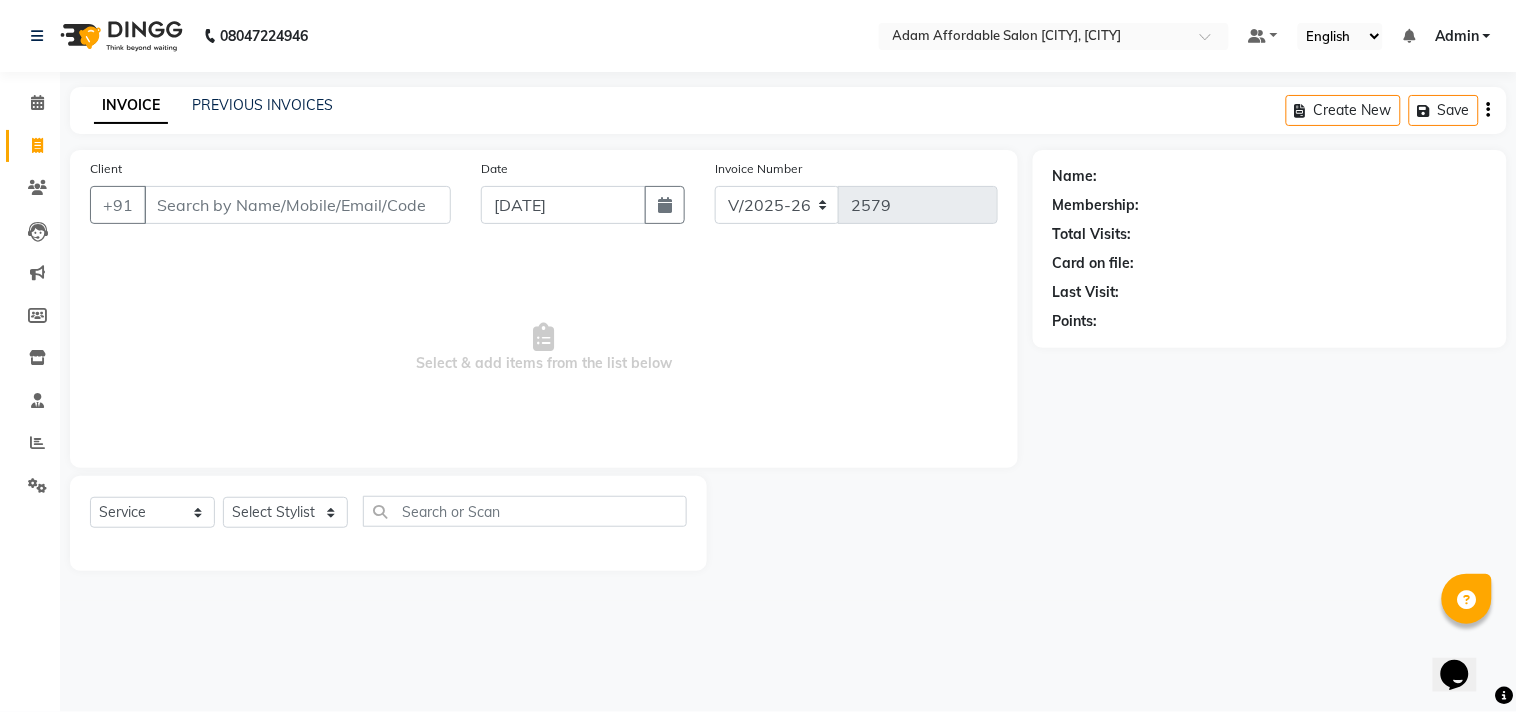 click on "Client" at bounding box center (297, 205) 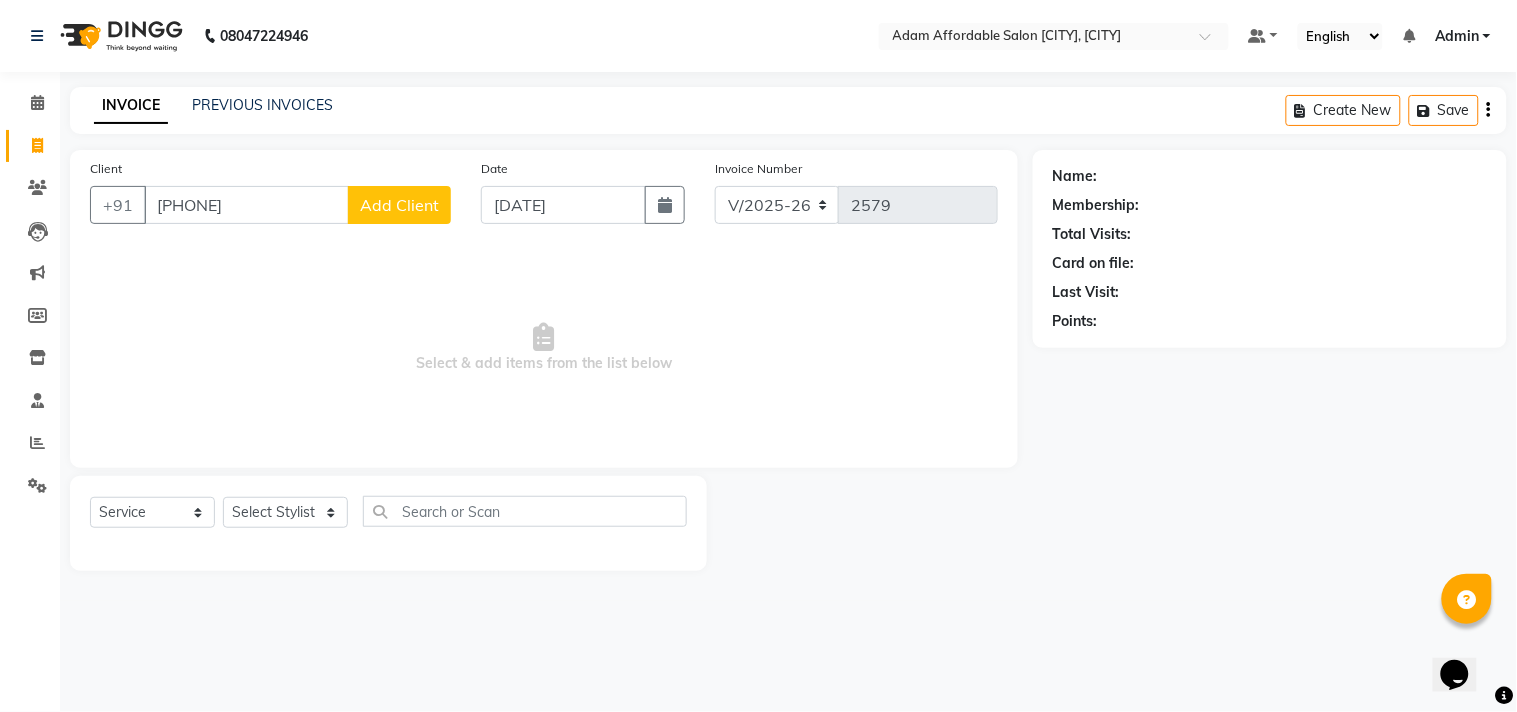type on "[PHONE]" 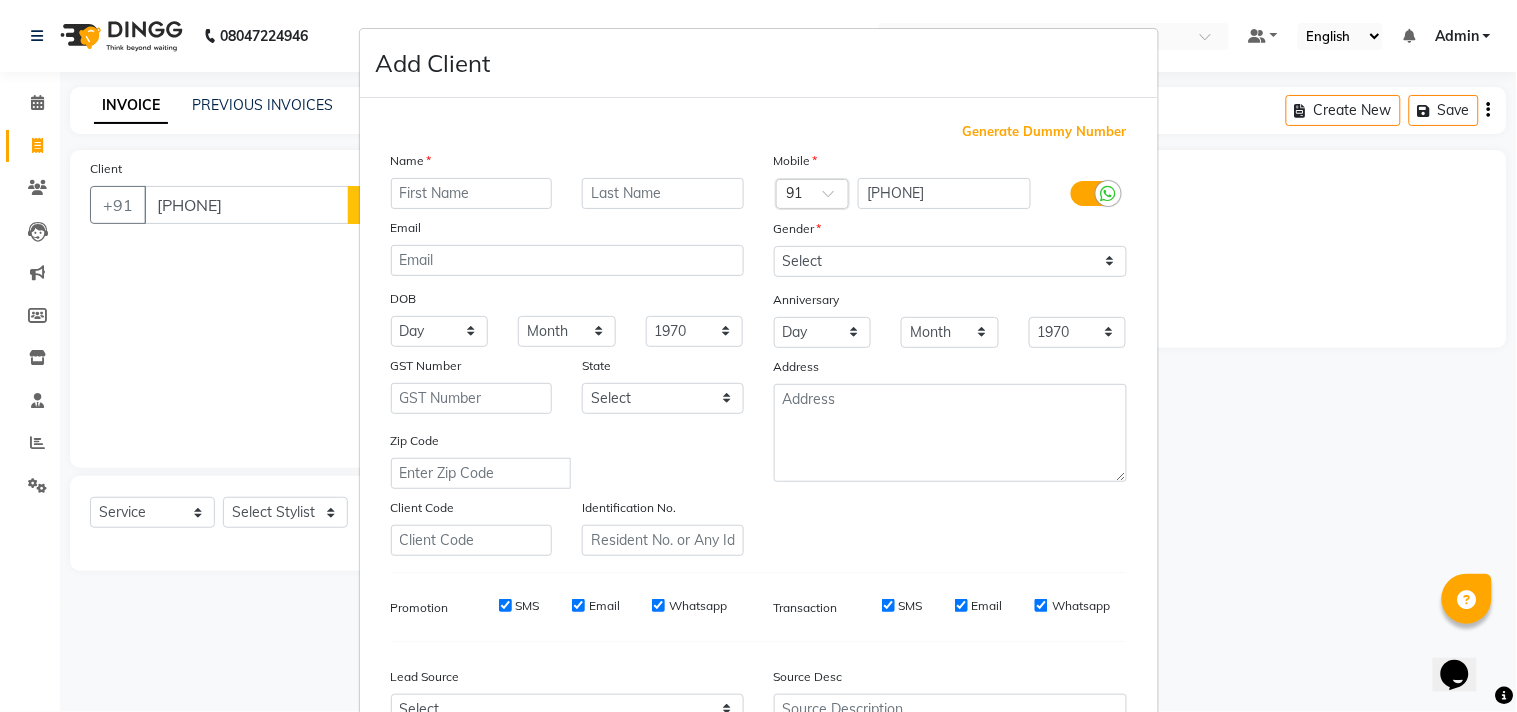 click at bounding box center [472, 193] 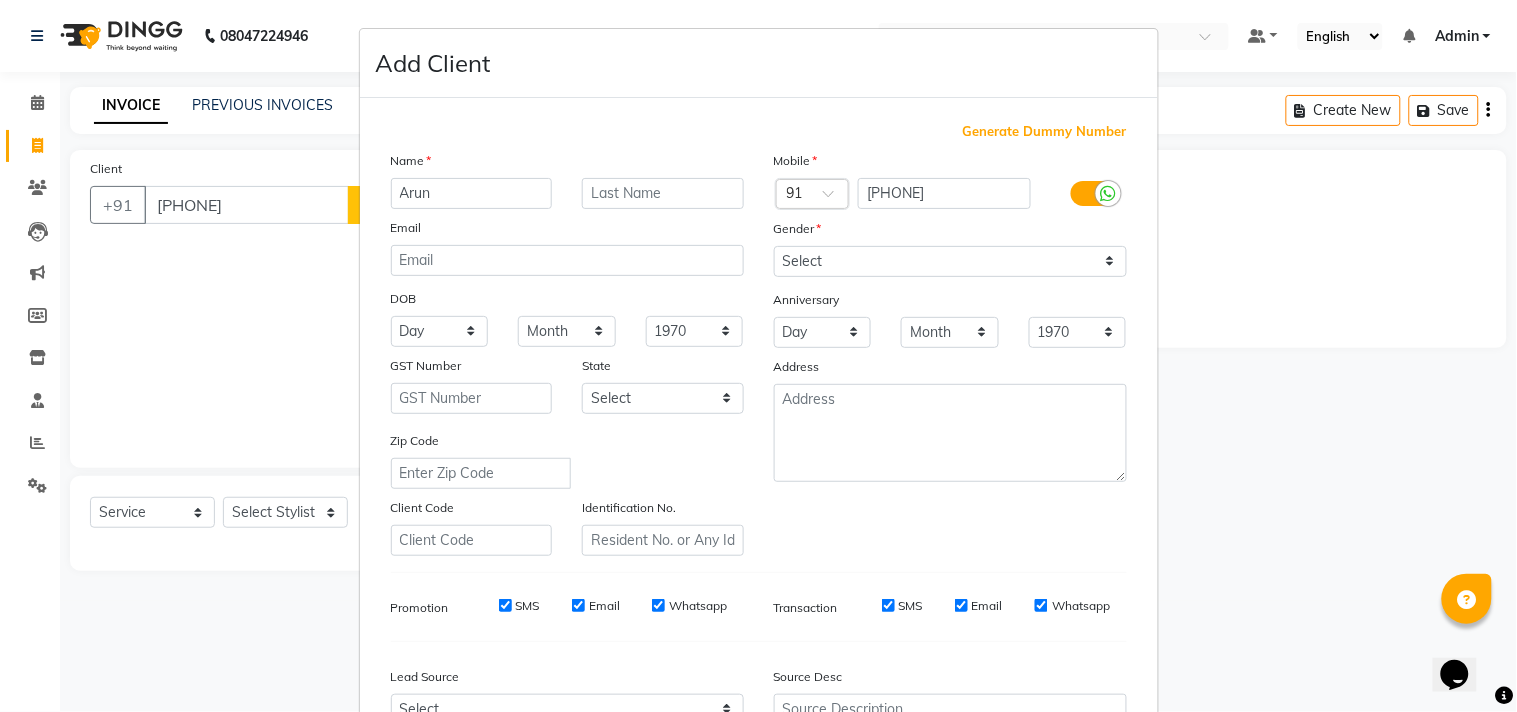 type on "Arun" 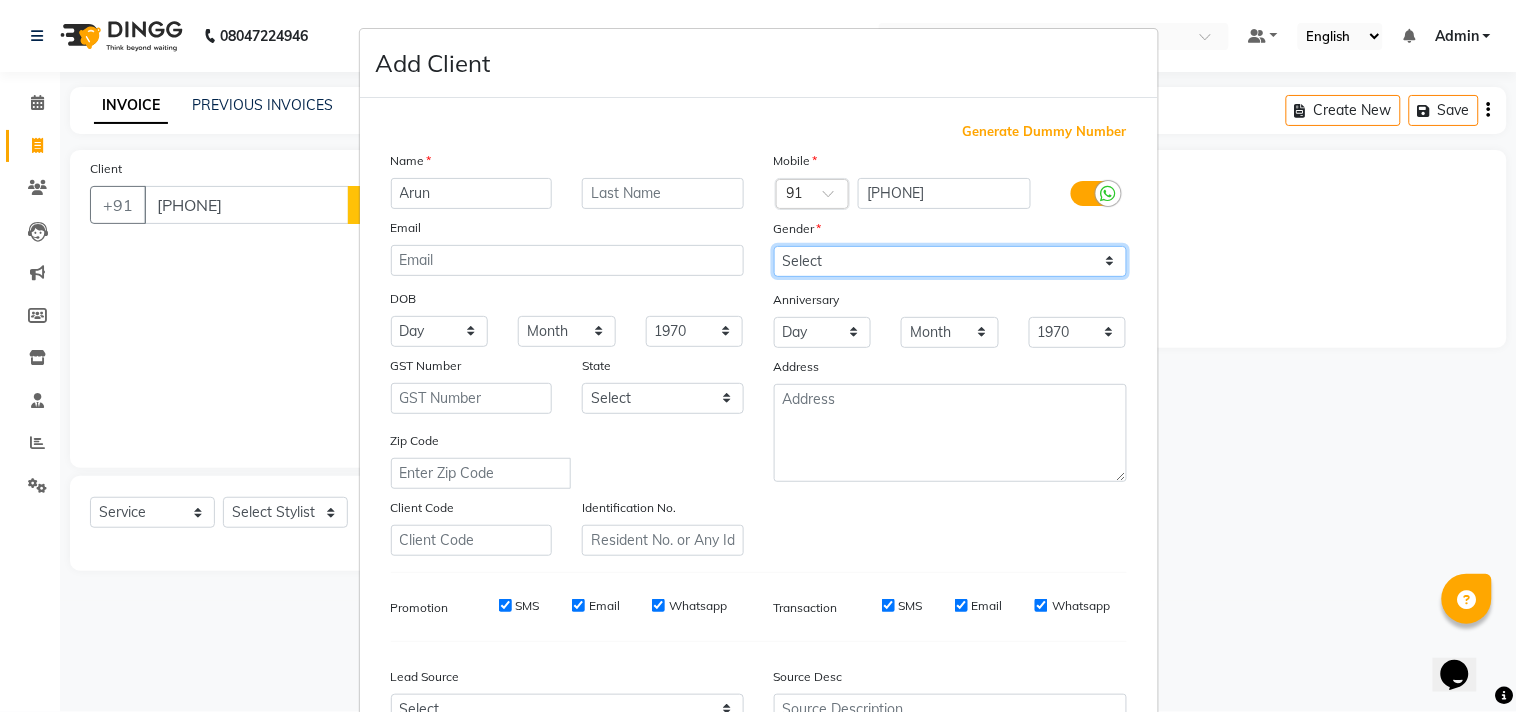 click on "Select Male Female Other Prefer Not To Say" at bounding box center [950, 261] 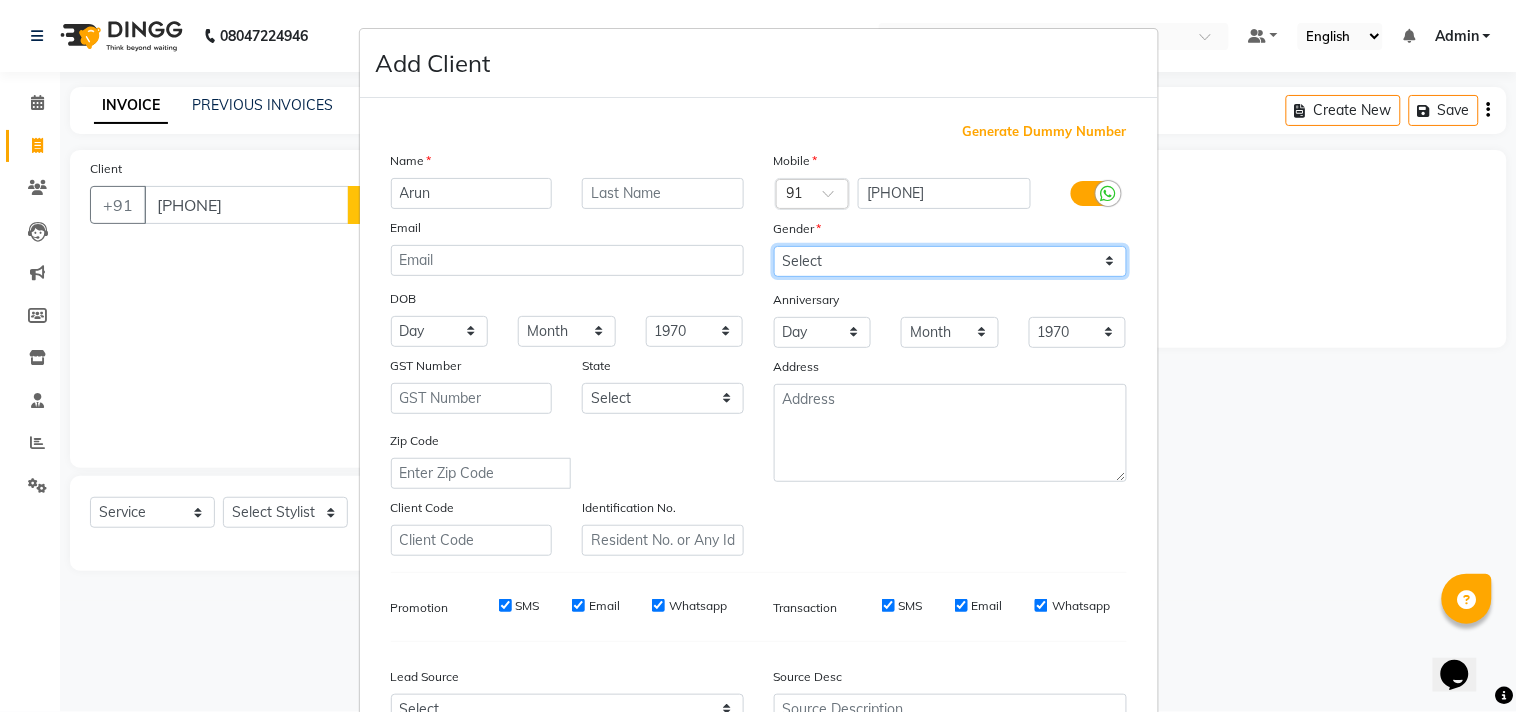 select on "male" 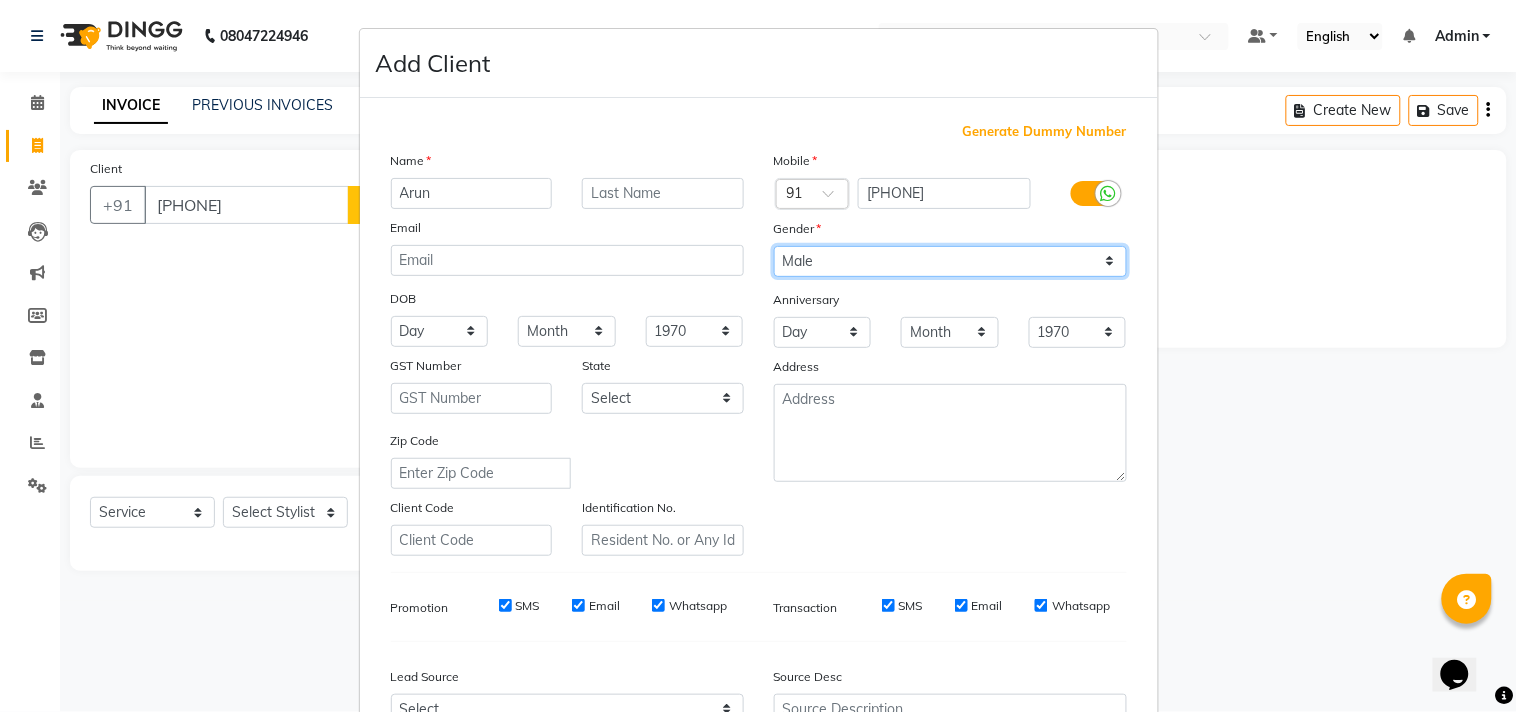 click on "Select Male Female Other Prefer Not To Say" at bounding box center (950, 261) 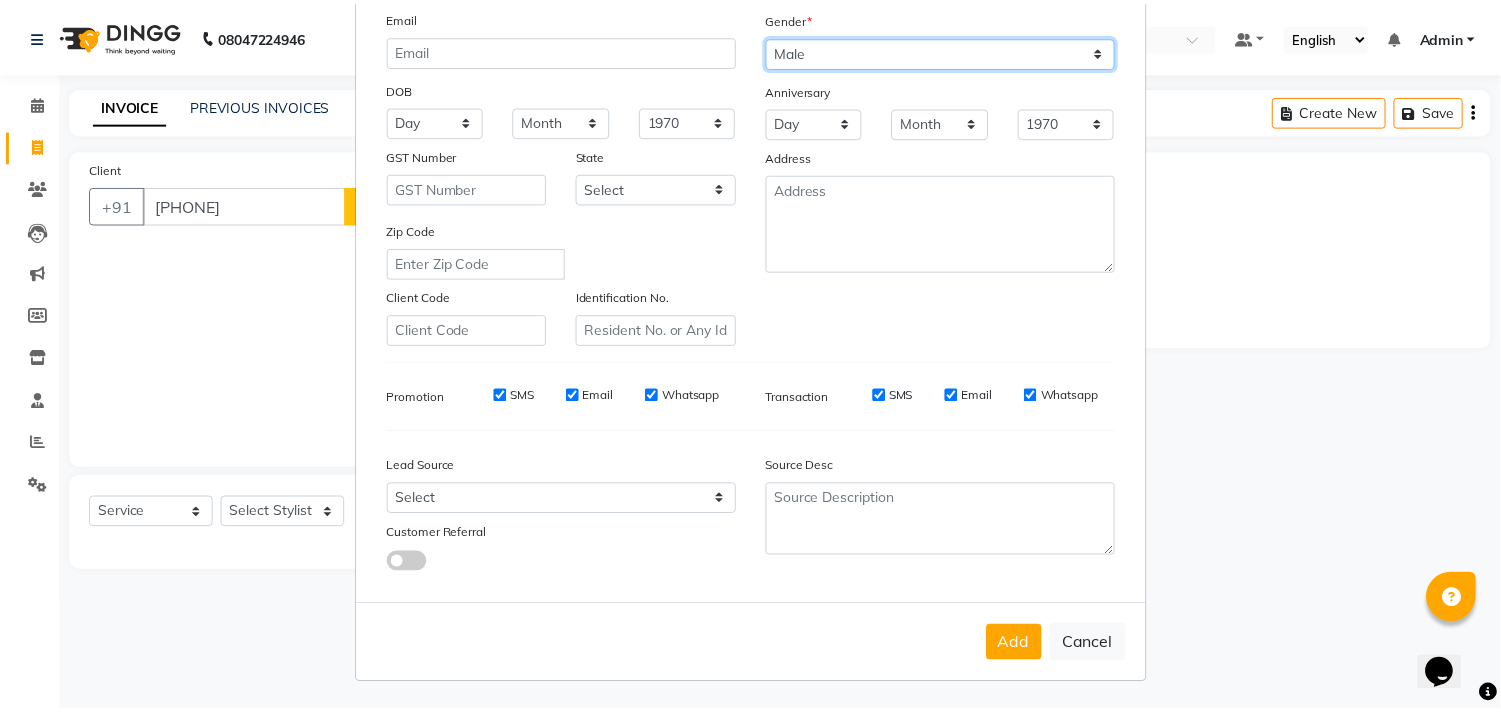 scroll, scrollTop: 212, scrollLeft: 0, axis: vertical 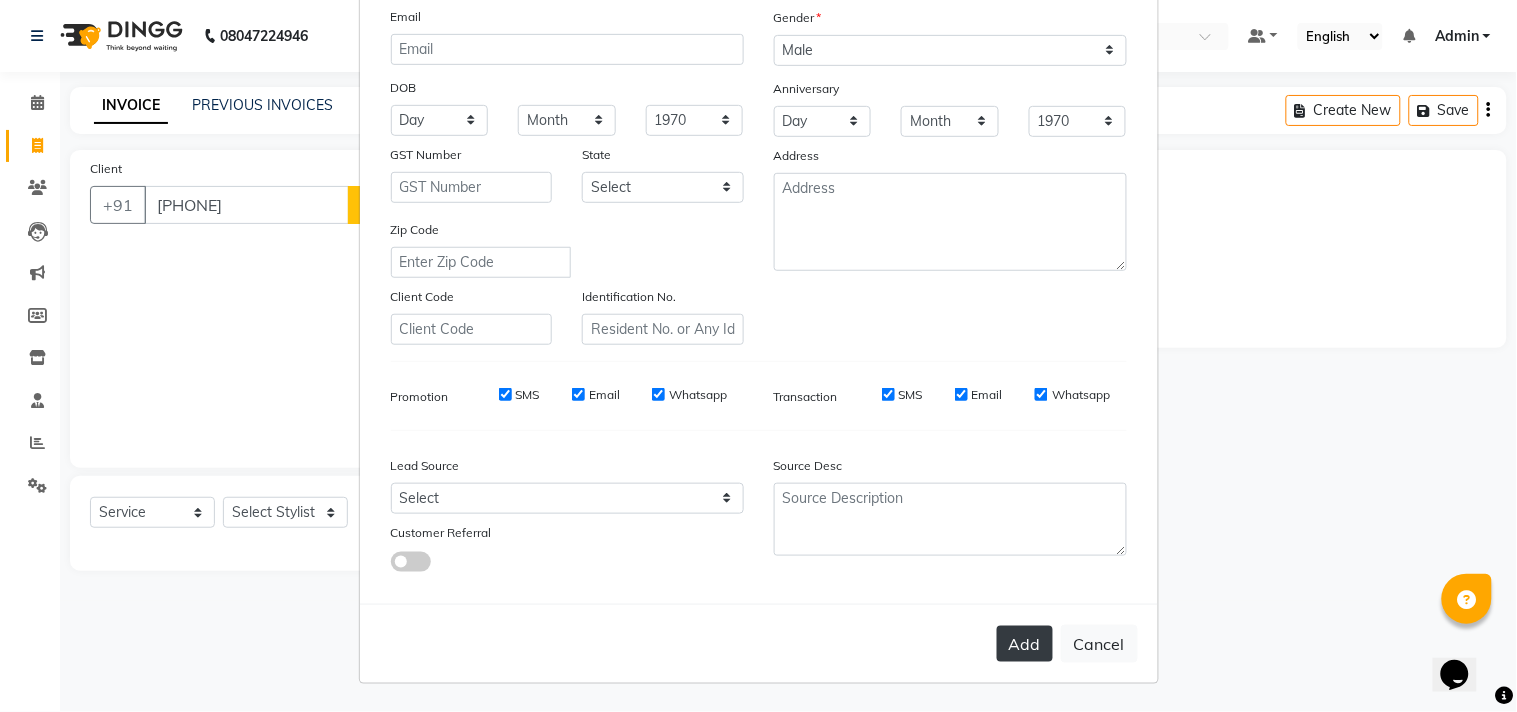 click on "Add" at bounding box center (1025, 644) 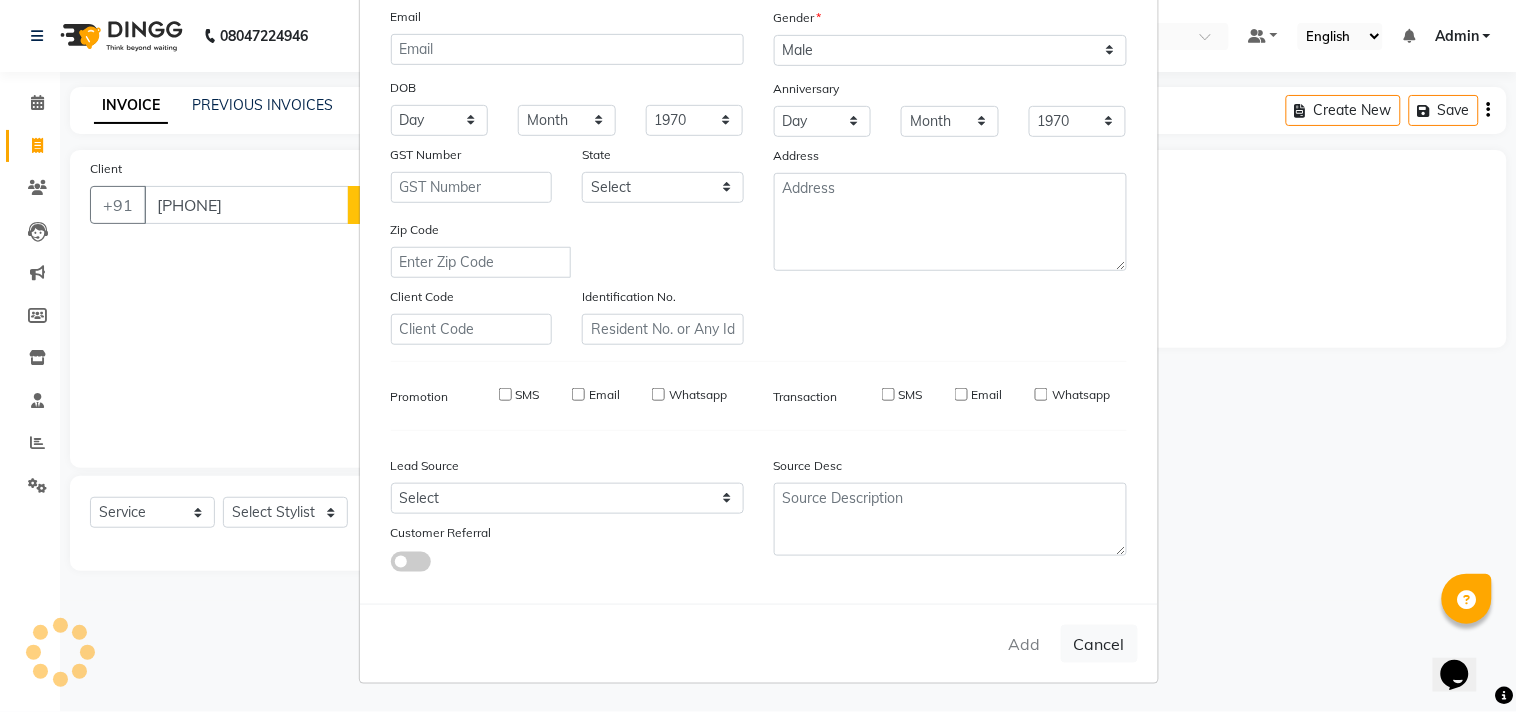 type 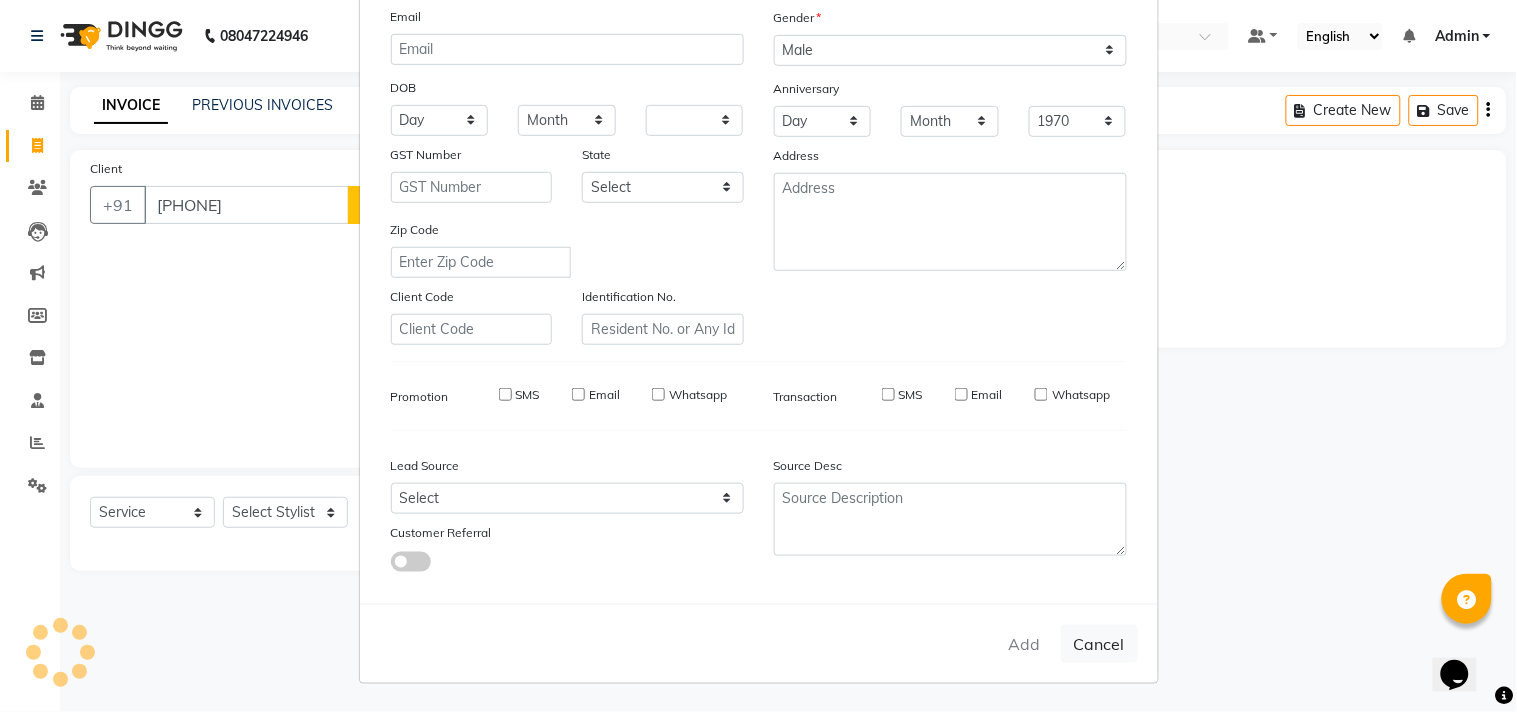 select 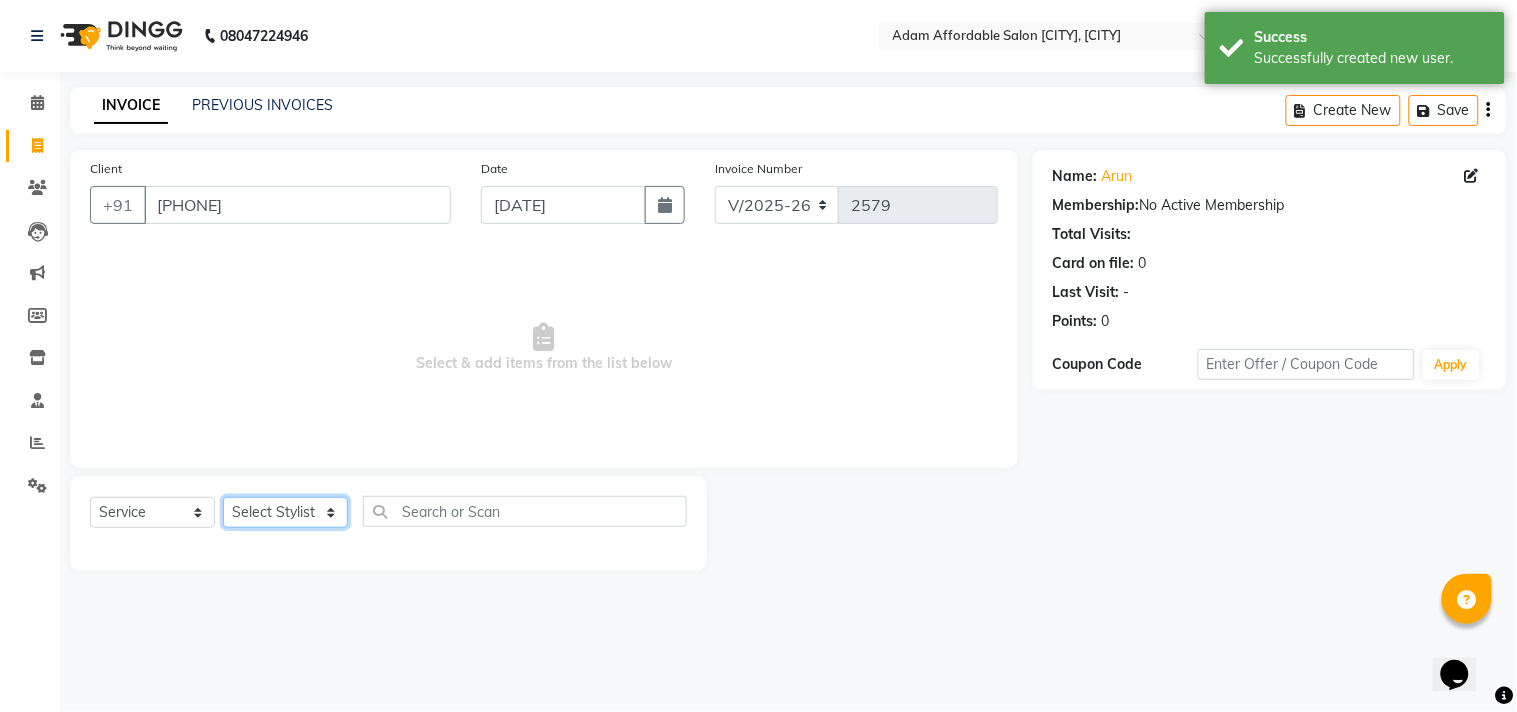 click on "Select Stylist Admin [NAME] [NAME] [NAME] [NAME] [NAME] [NAME] [NAME] [NAME] [NAME] [NAME]" 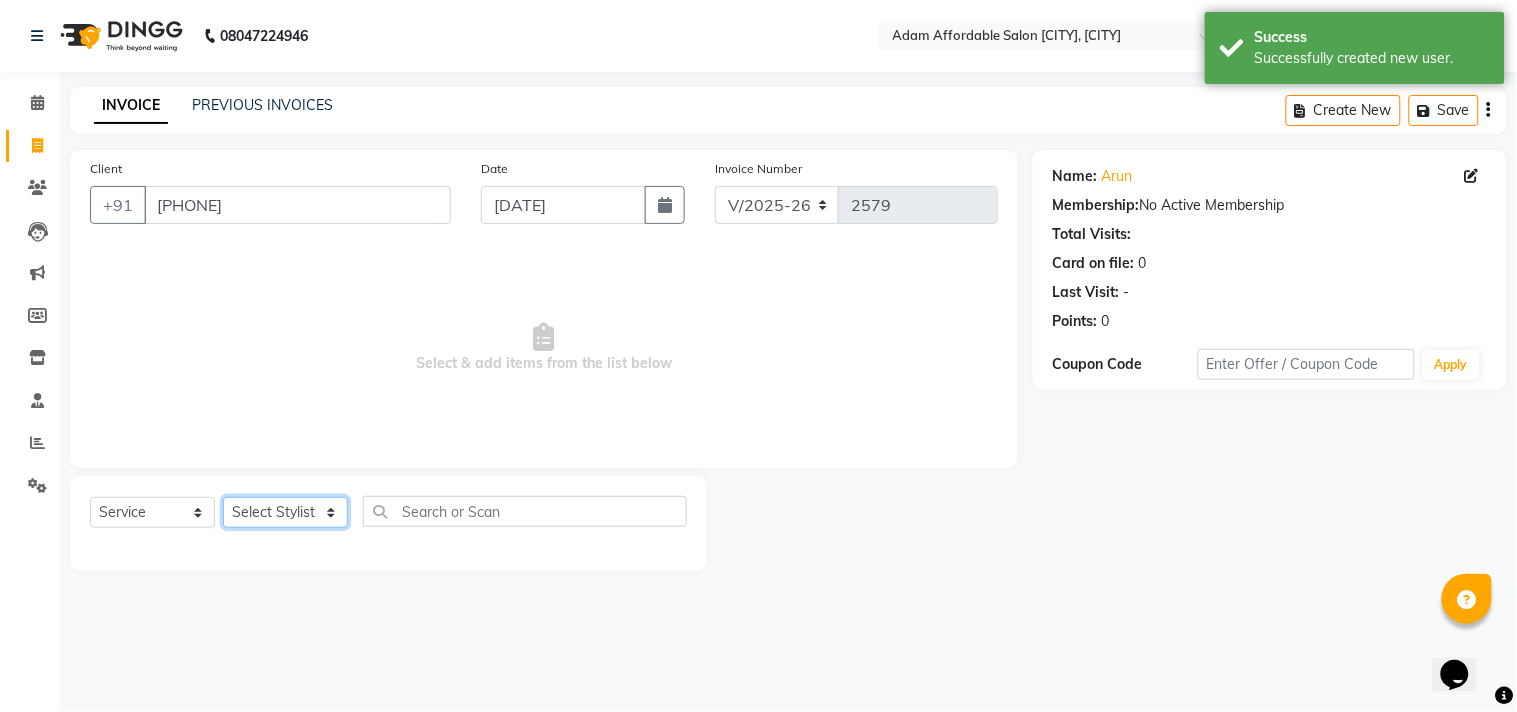 select on "85800" 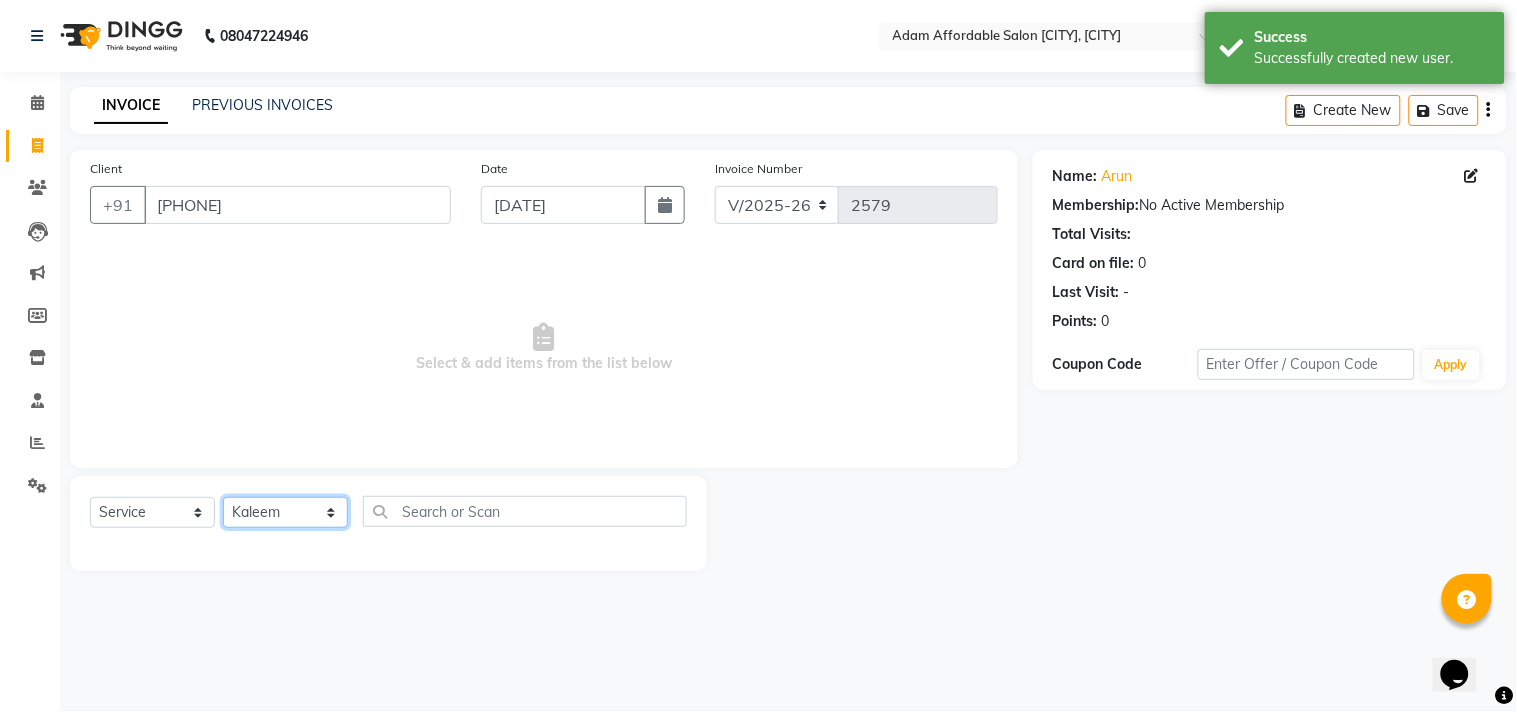 click on "Select Stylist Admin [NAME] [NAME] [NAME] [NAME] [NAME] [NAME] [NAME] [NAME] [NAME] [NAME]" 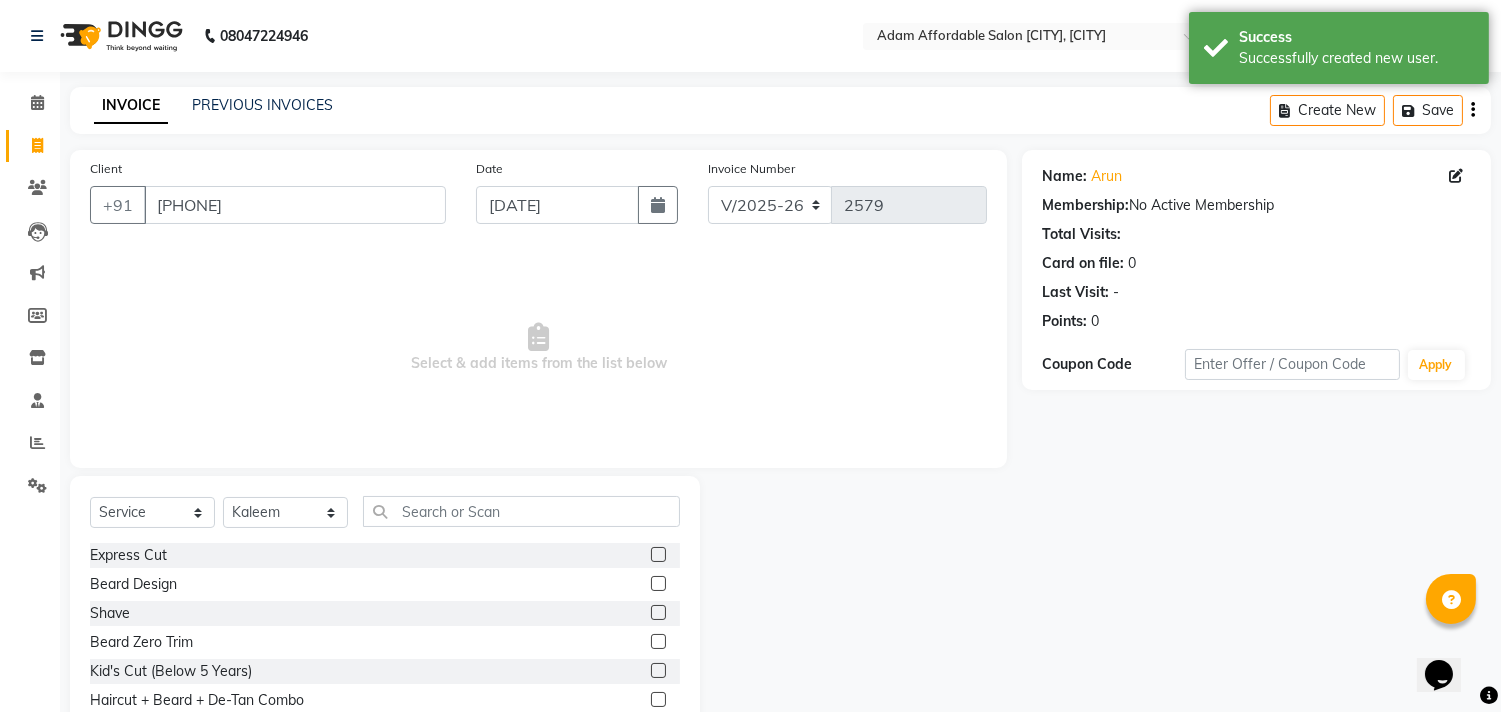 click 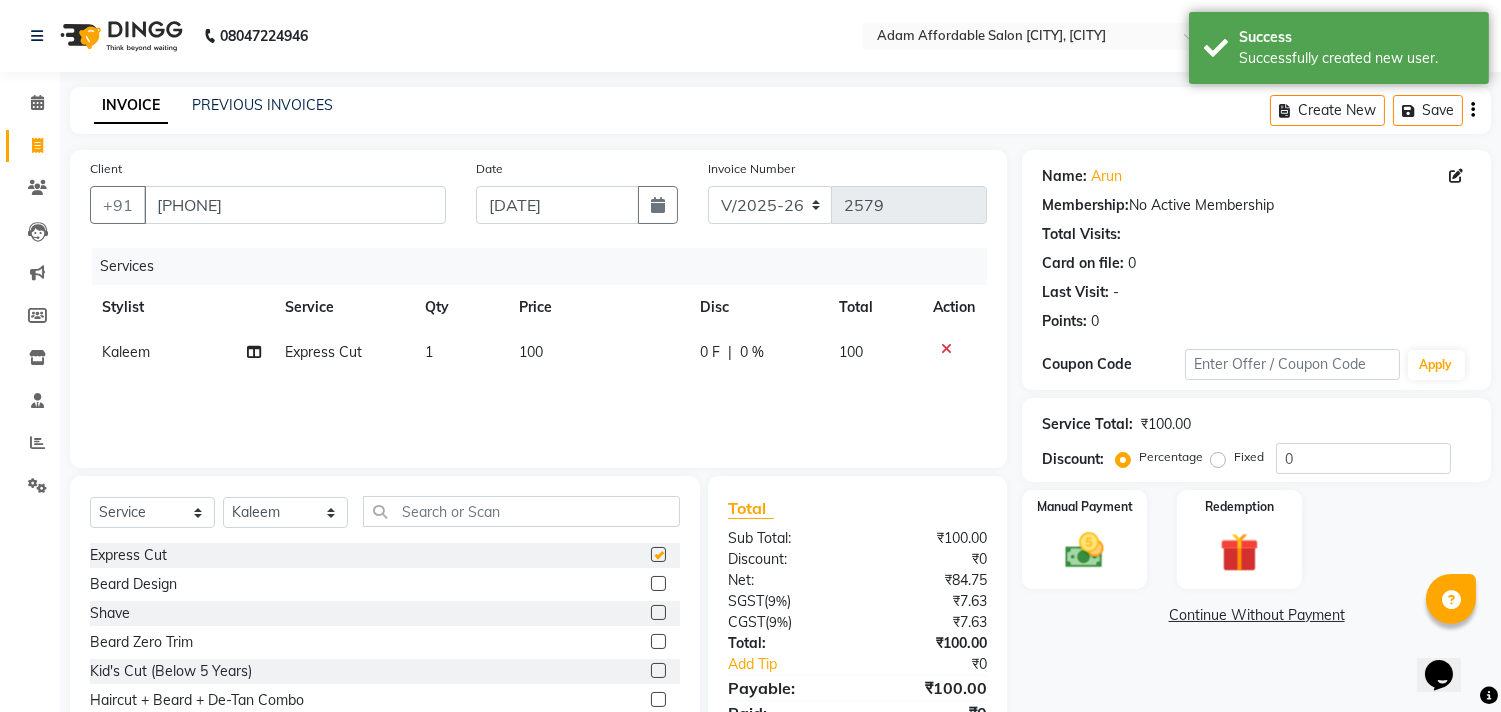 checkbox on "false" 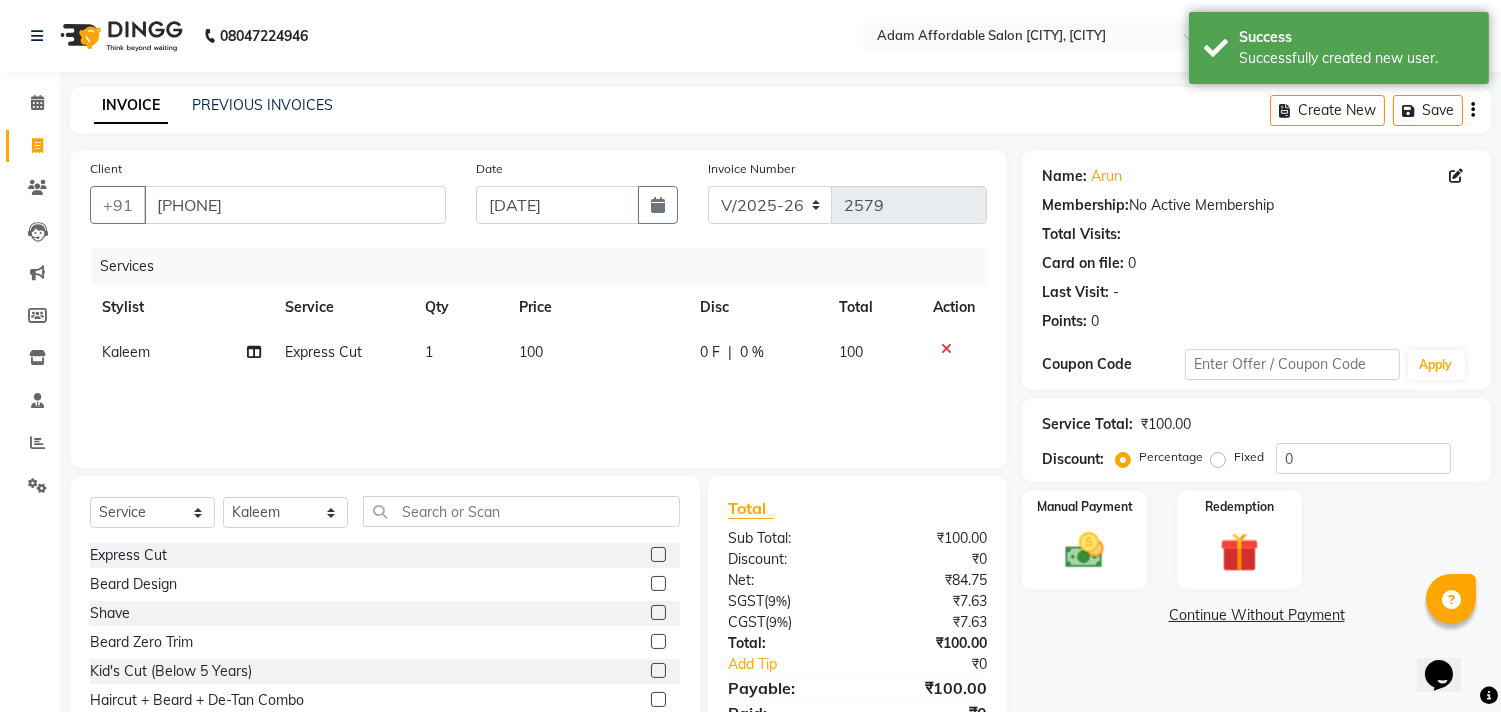 click 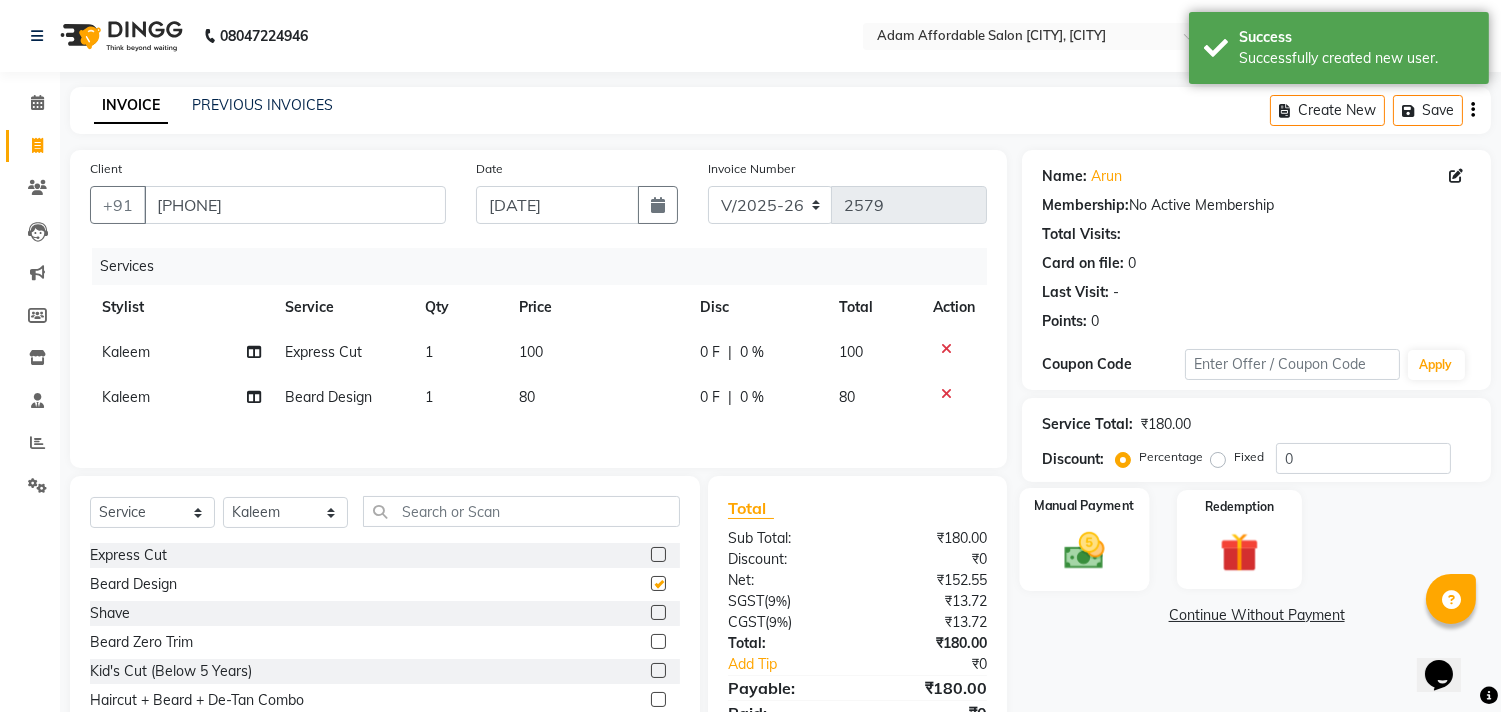 checkbox on "false" 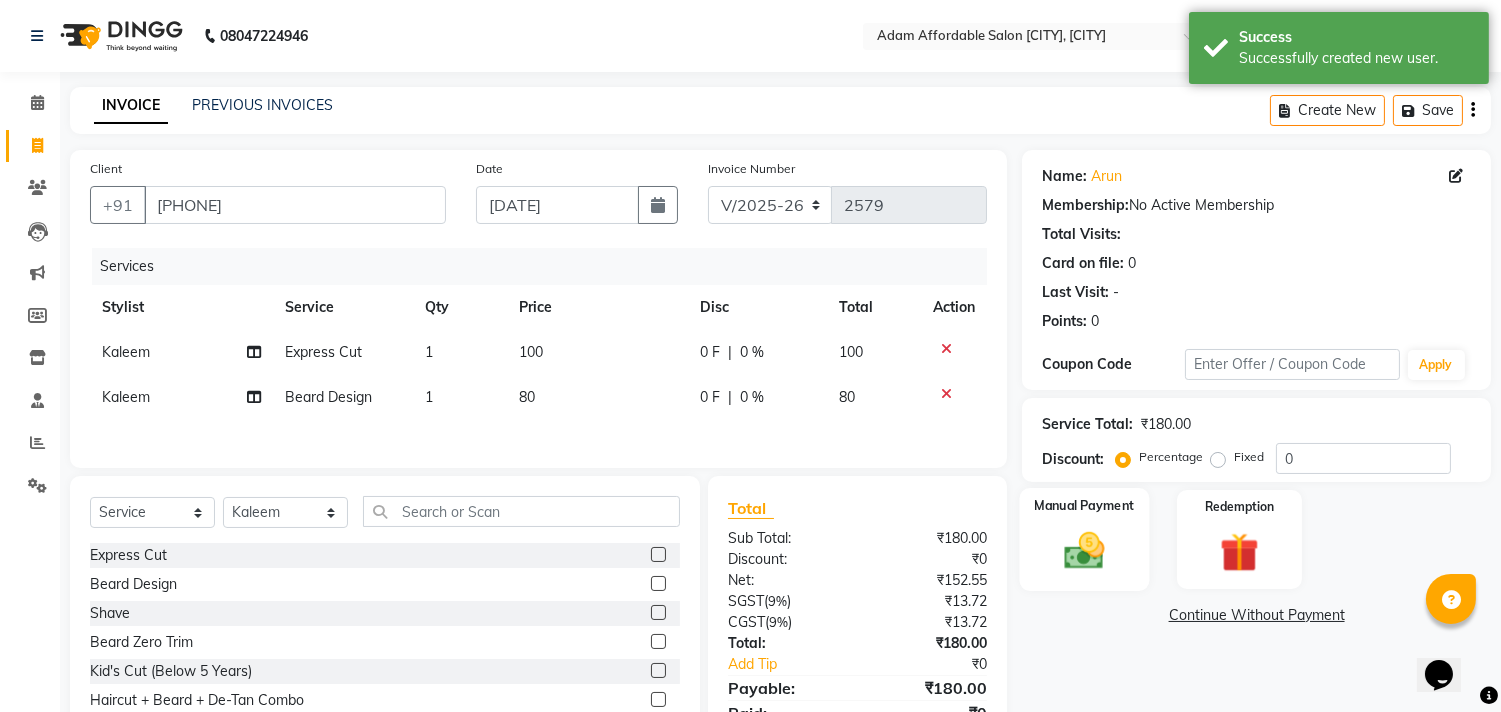 click 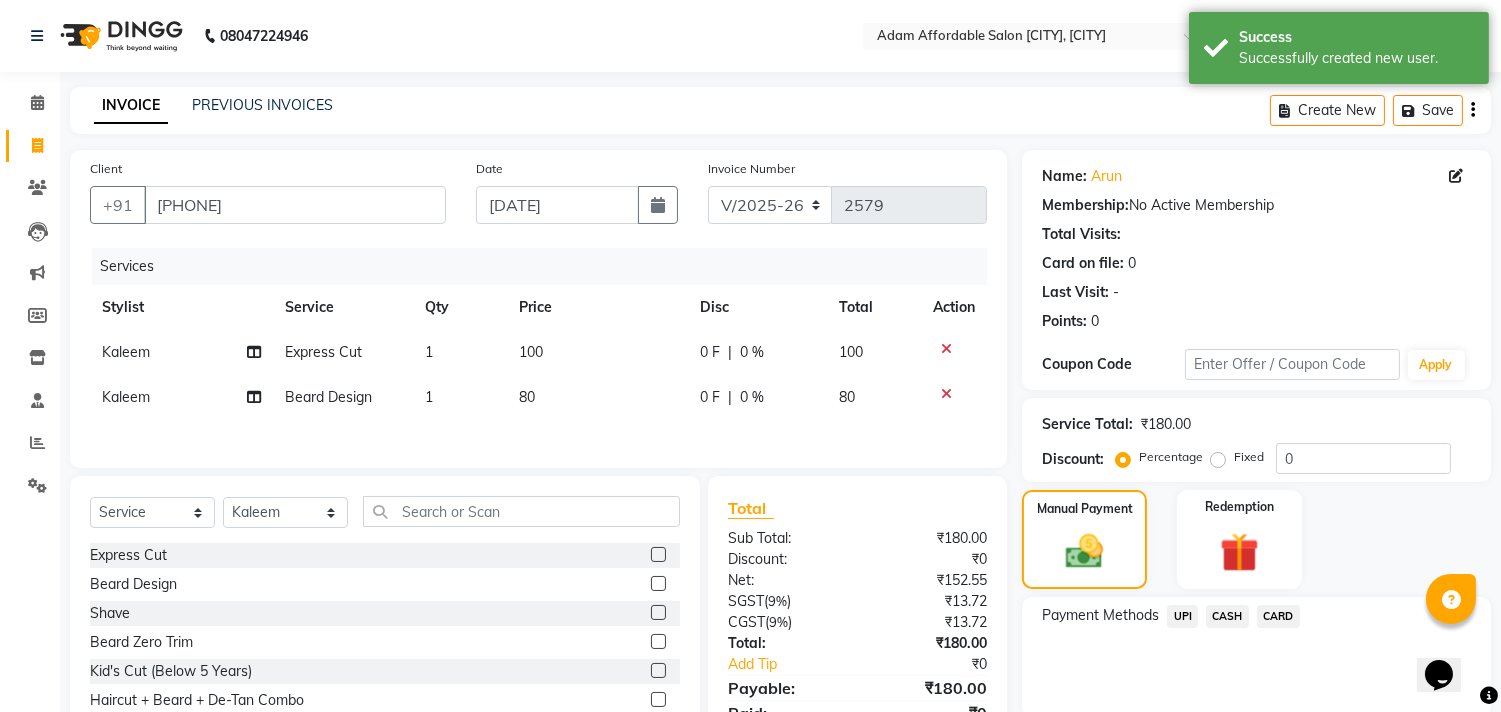 click on "CASH" 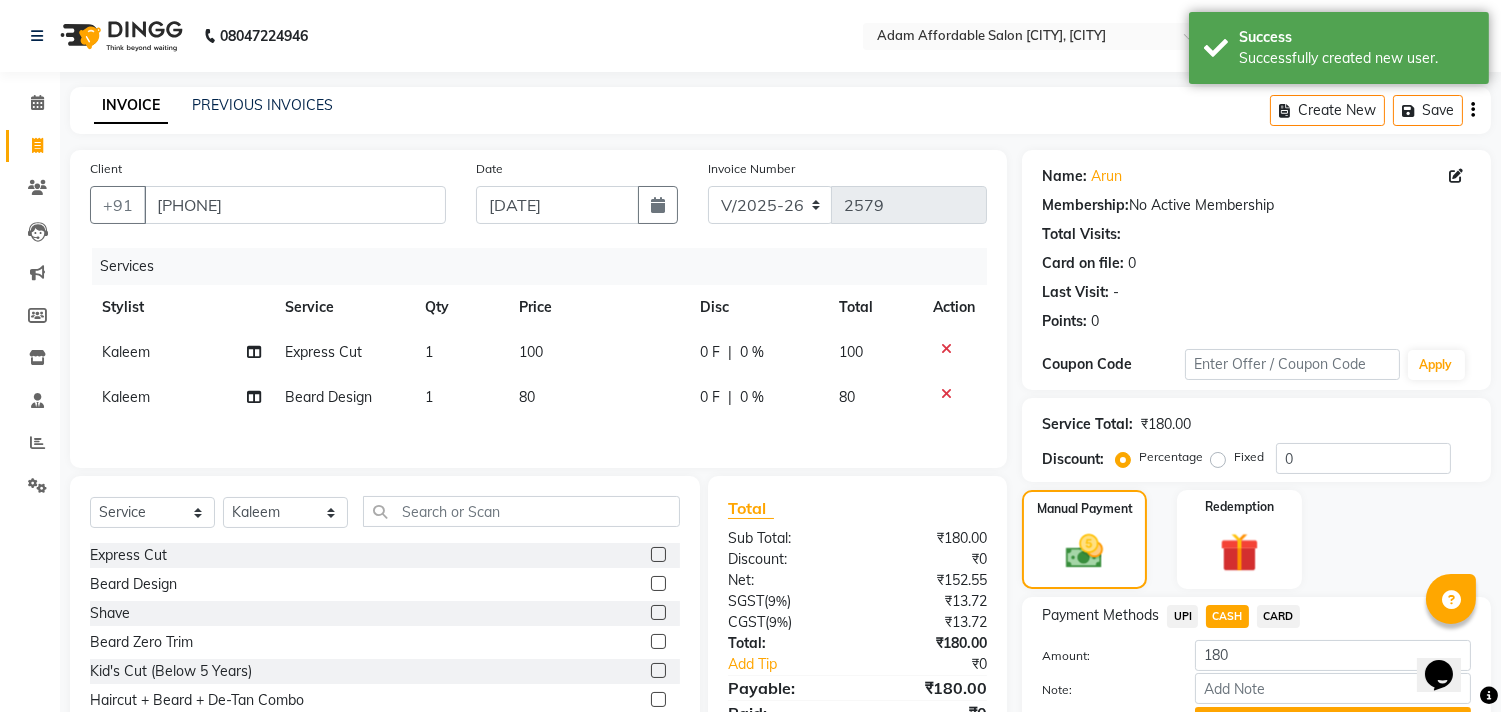 scroll, scrollTop: 104, scrollLeft: 0, axis: vertical 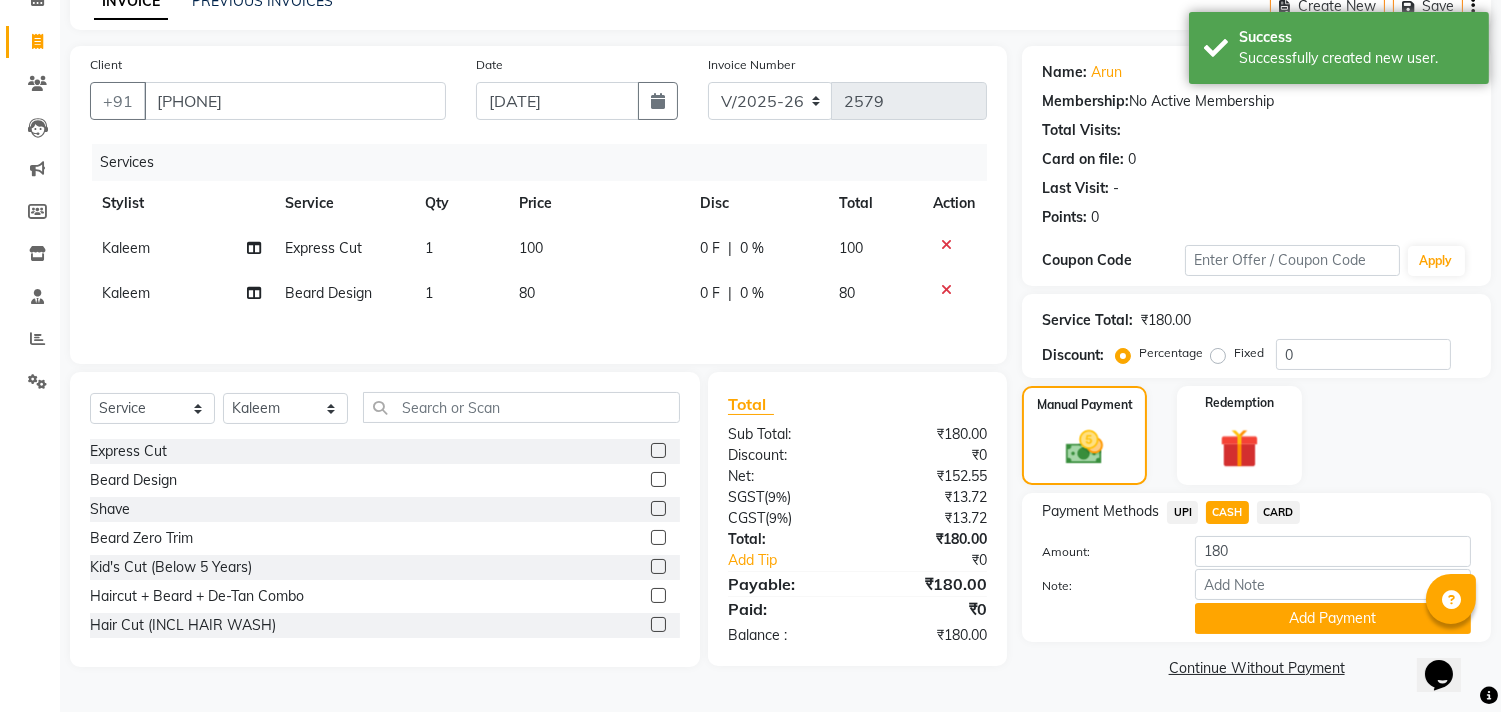 click on "Note:" 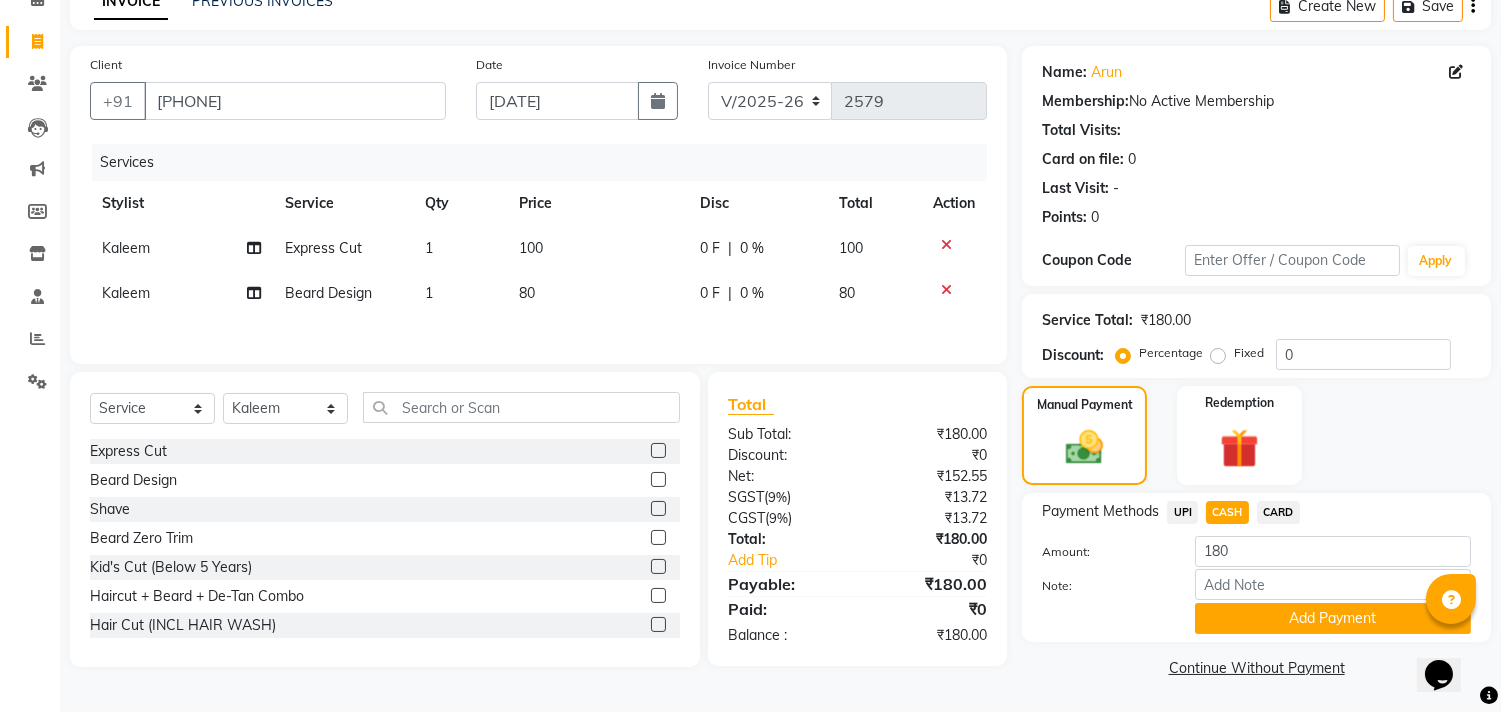 click on "Payment Methods UPI CASH CARD Amount: 180 Note: Add Payment" 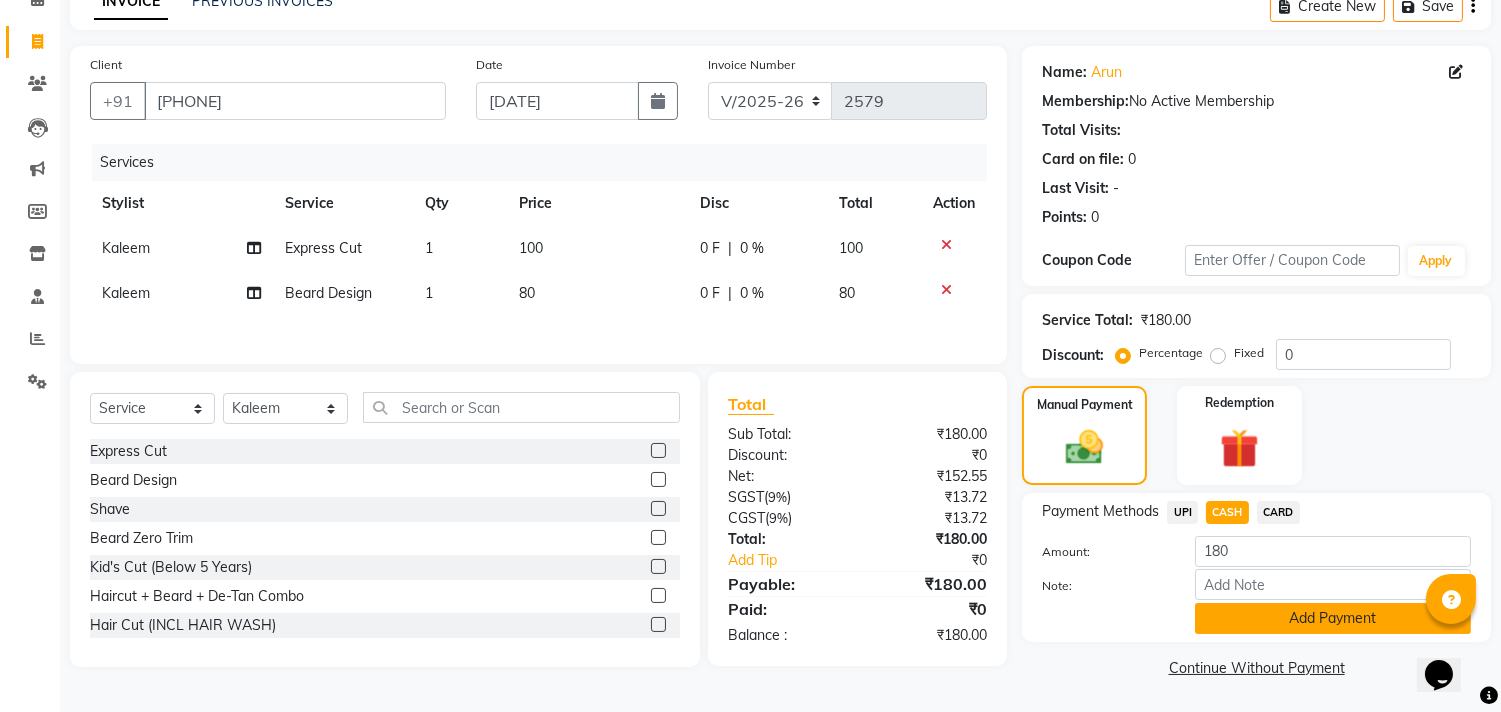 click on "Add Payment" 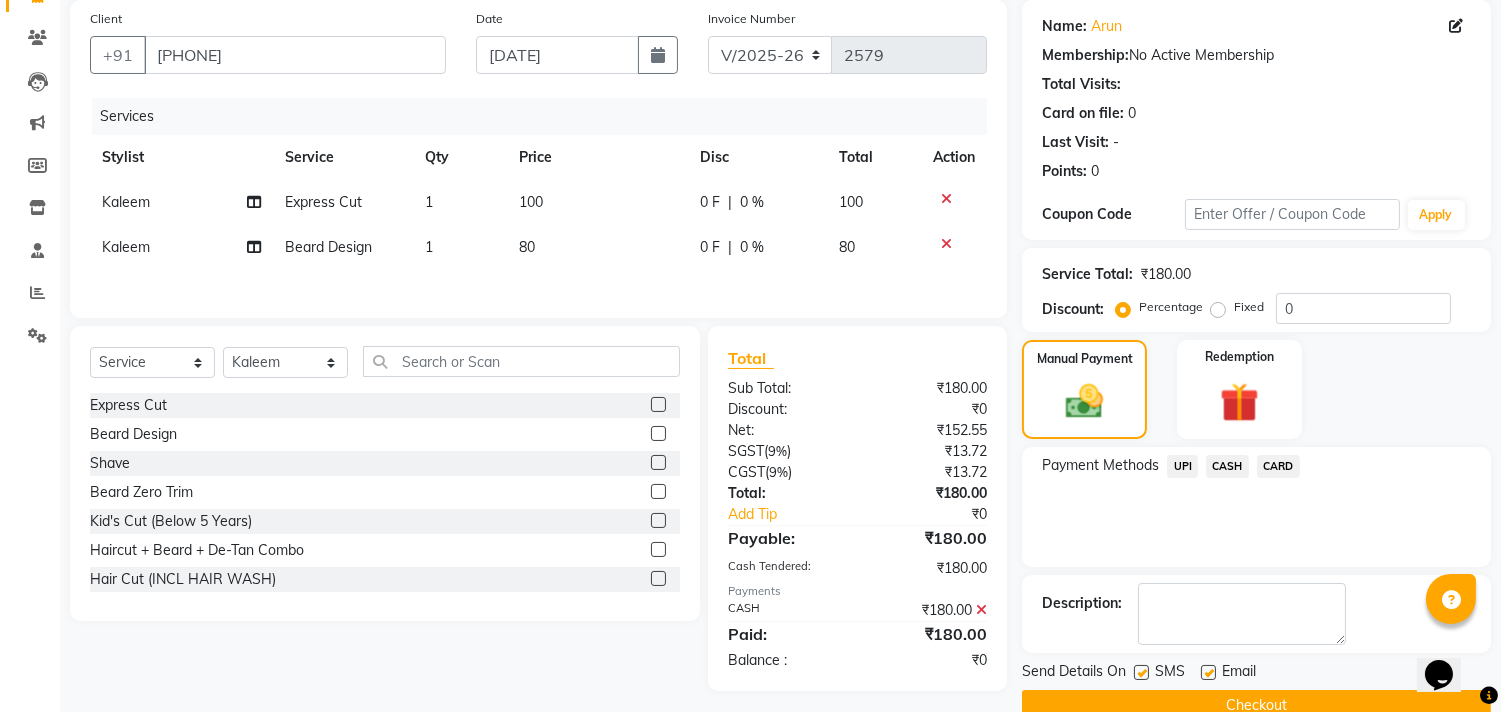 scroll, scrollTop: 187, scrollLeft: 0, axis: vertical 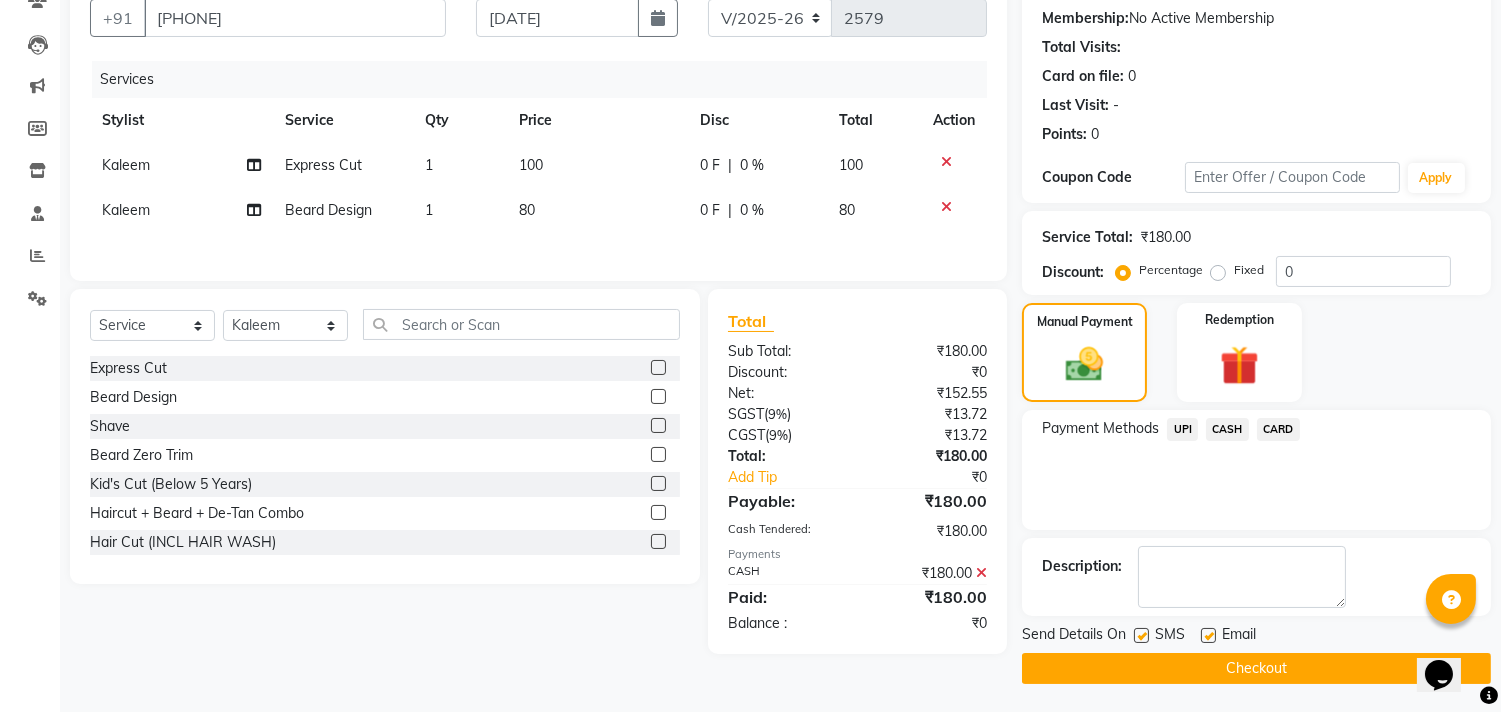 click on "Checkout" 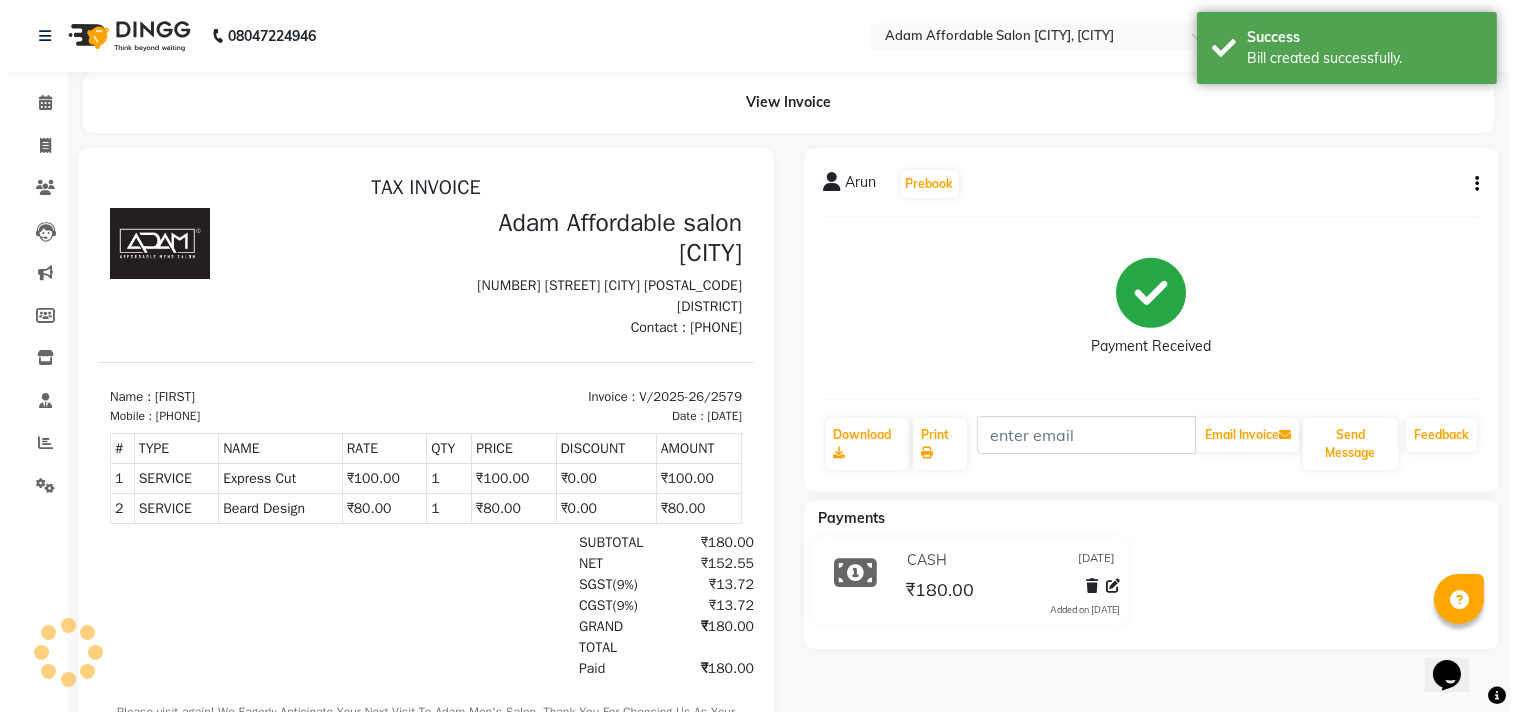 scroll, scrollTop: 0, scrollLeft: 0, axis: both 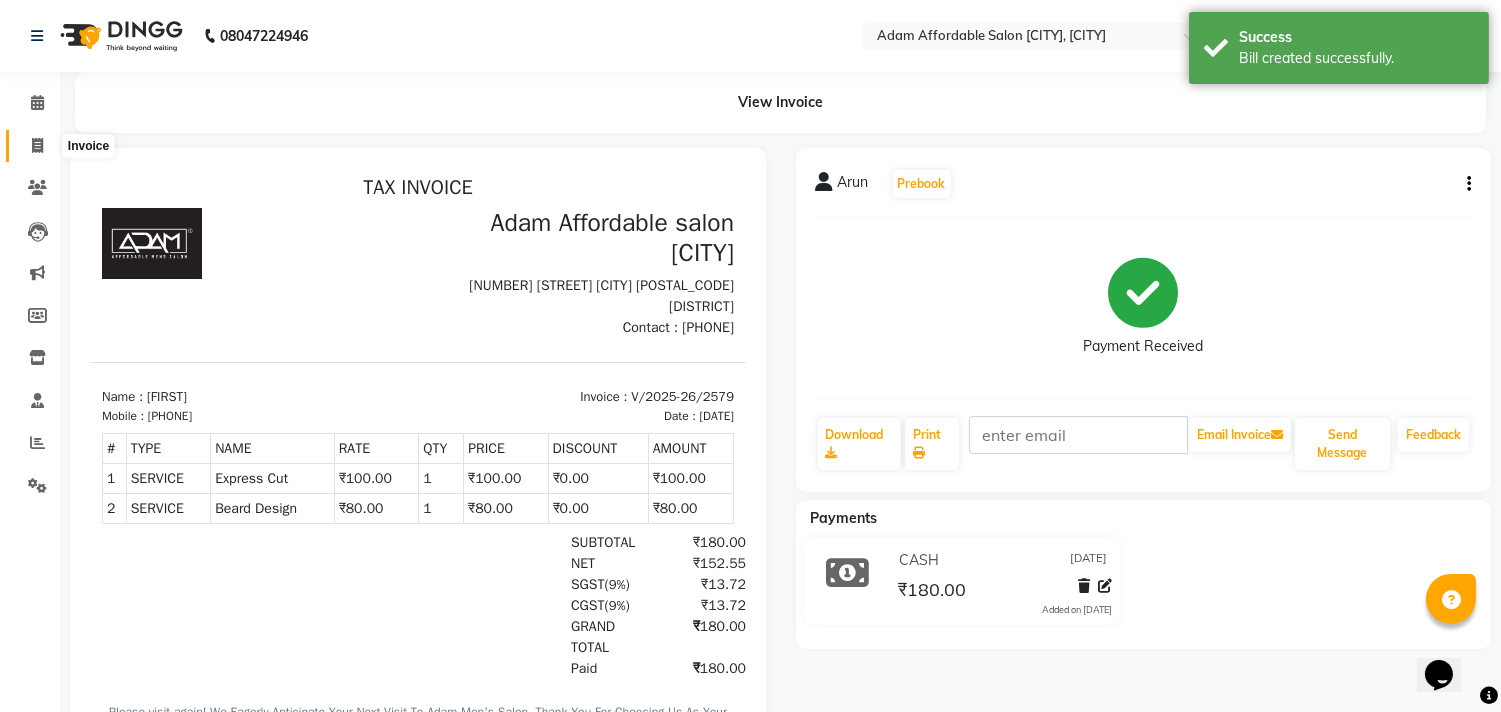click 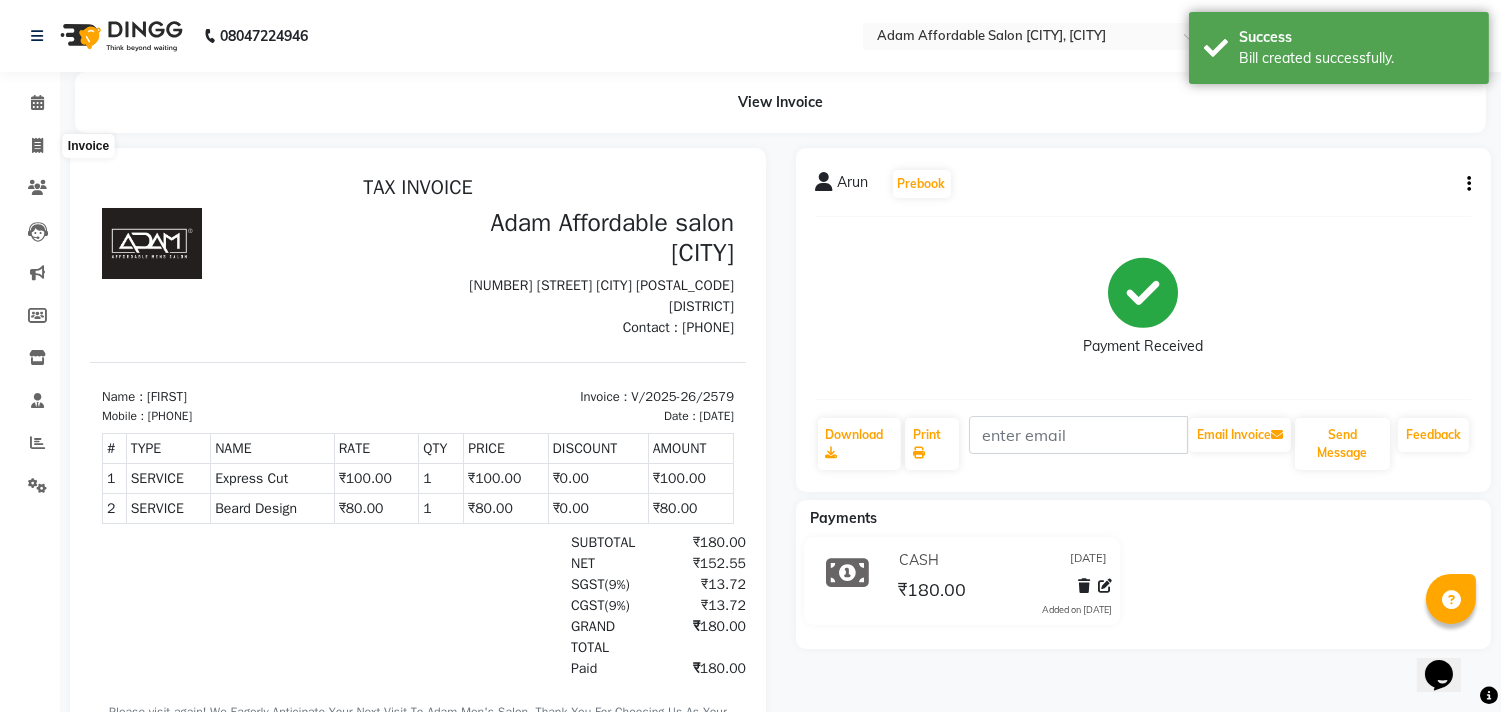 select on "service" 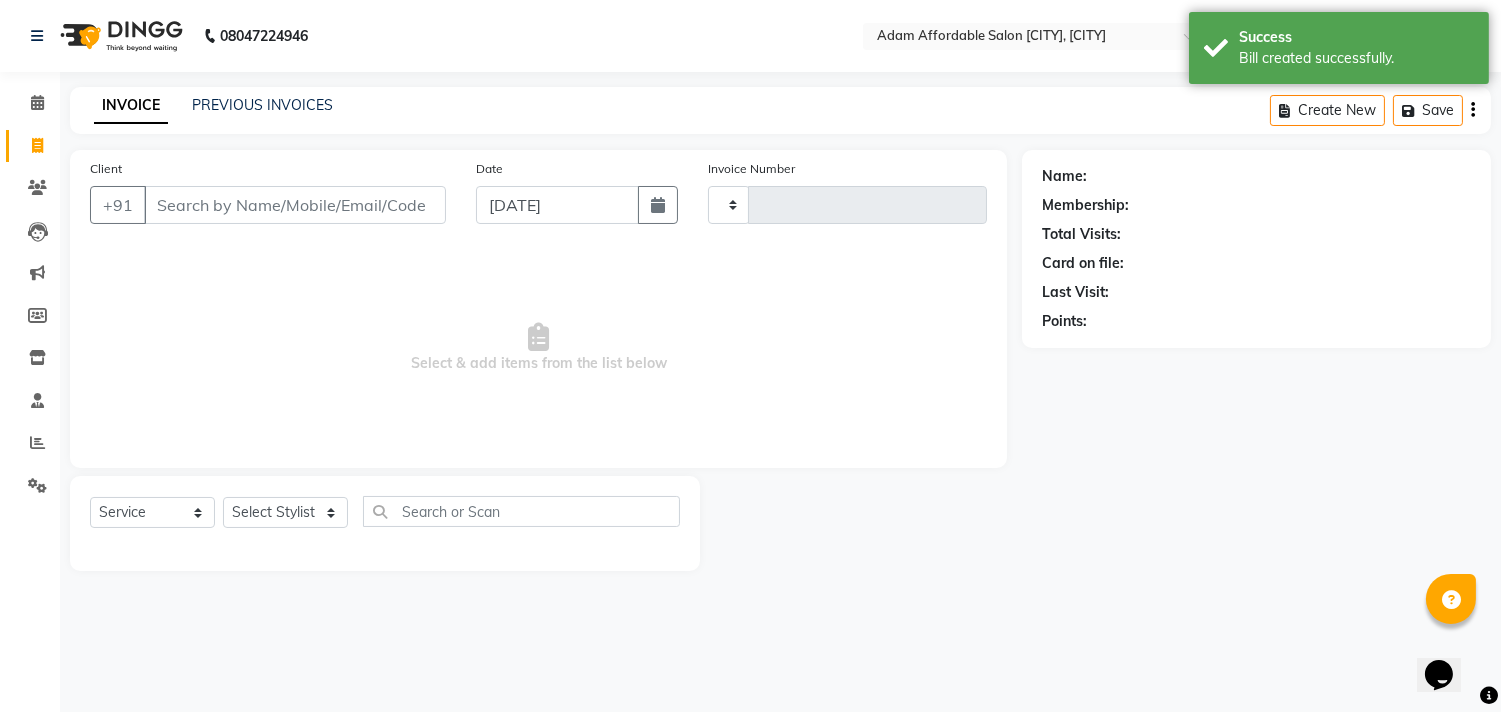 type on "2580" 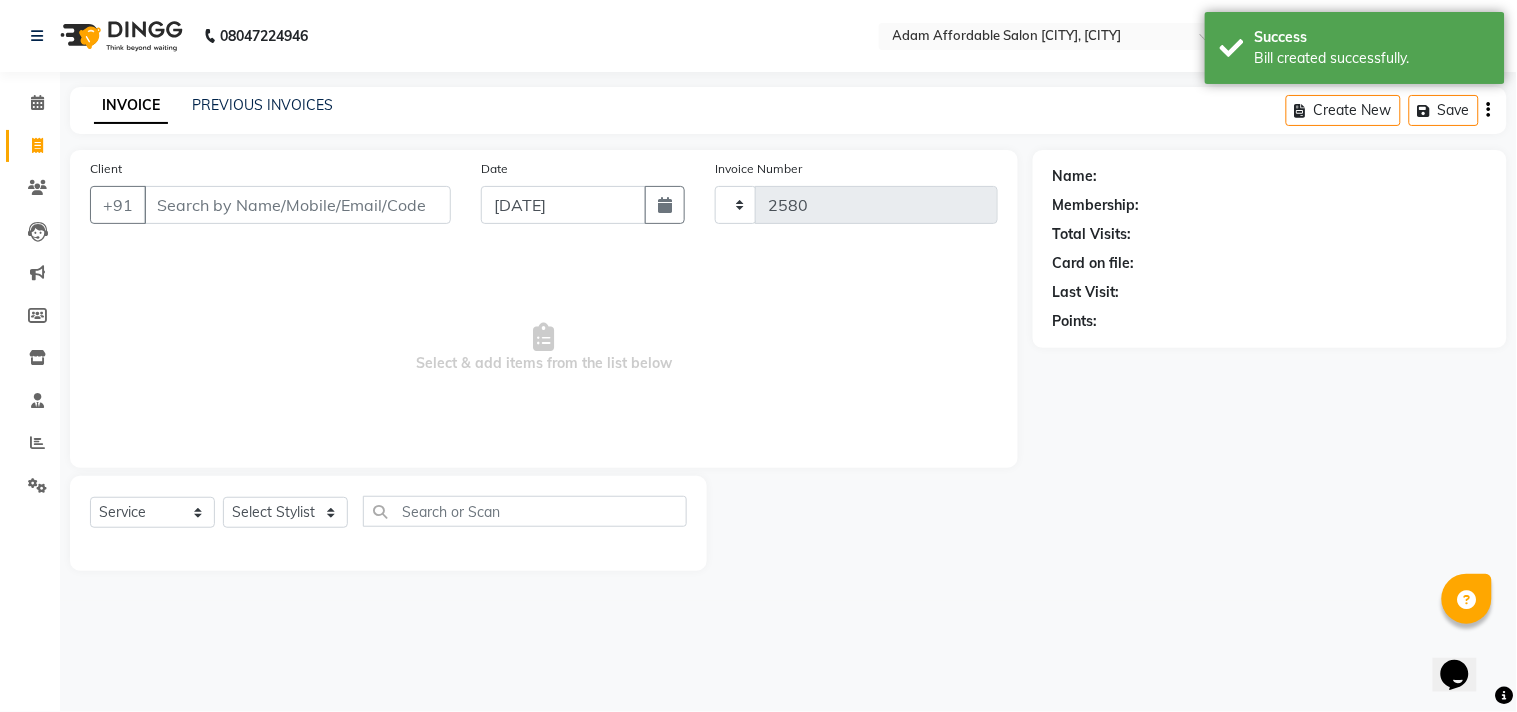 select on "8329" 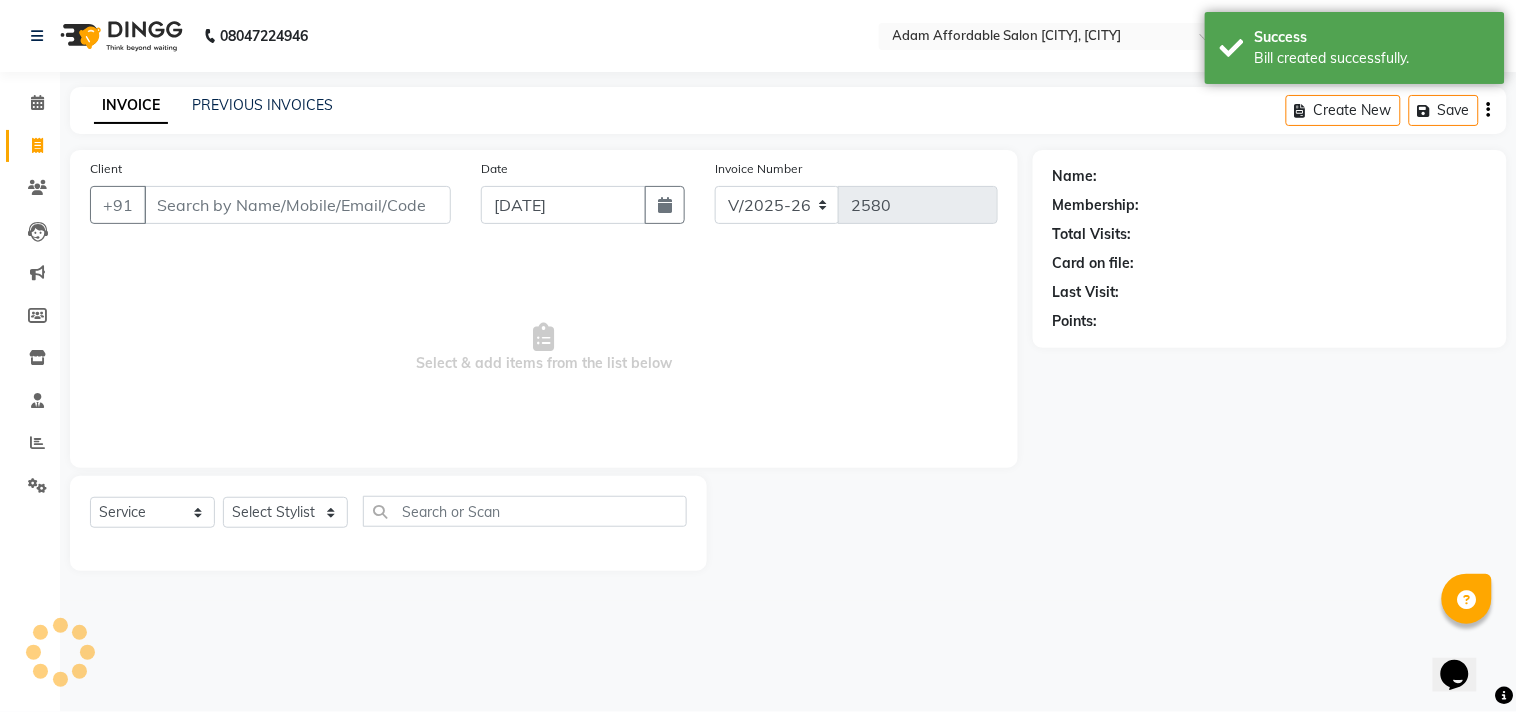 click on "Client" at bounding box center [297, 205] 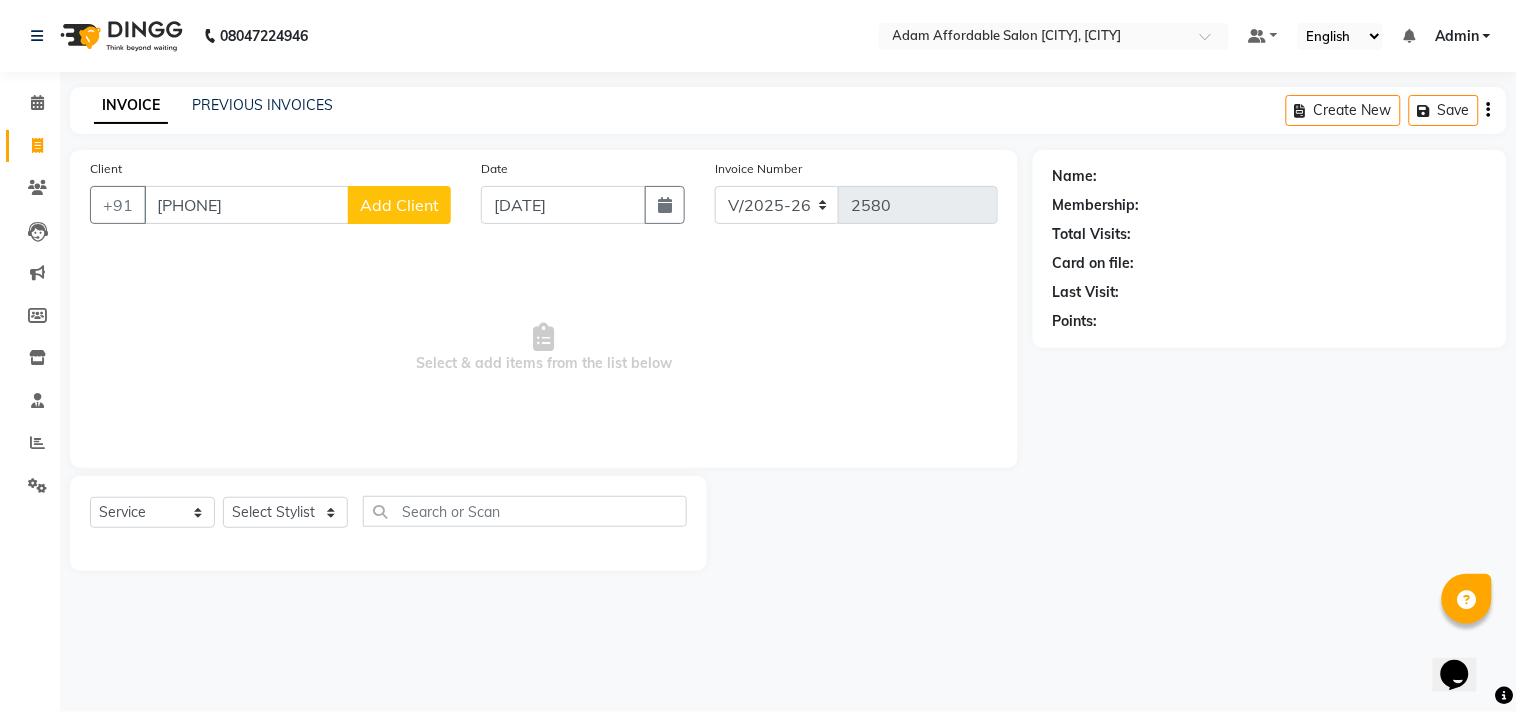 type on "[PHONE]" 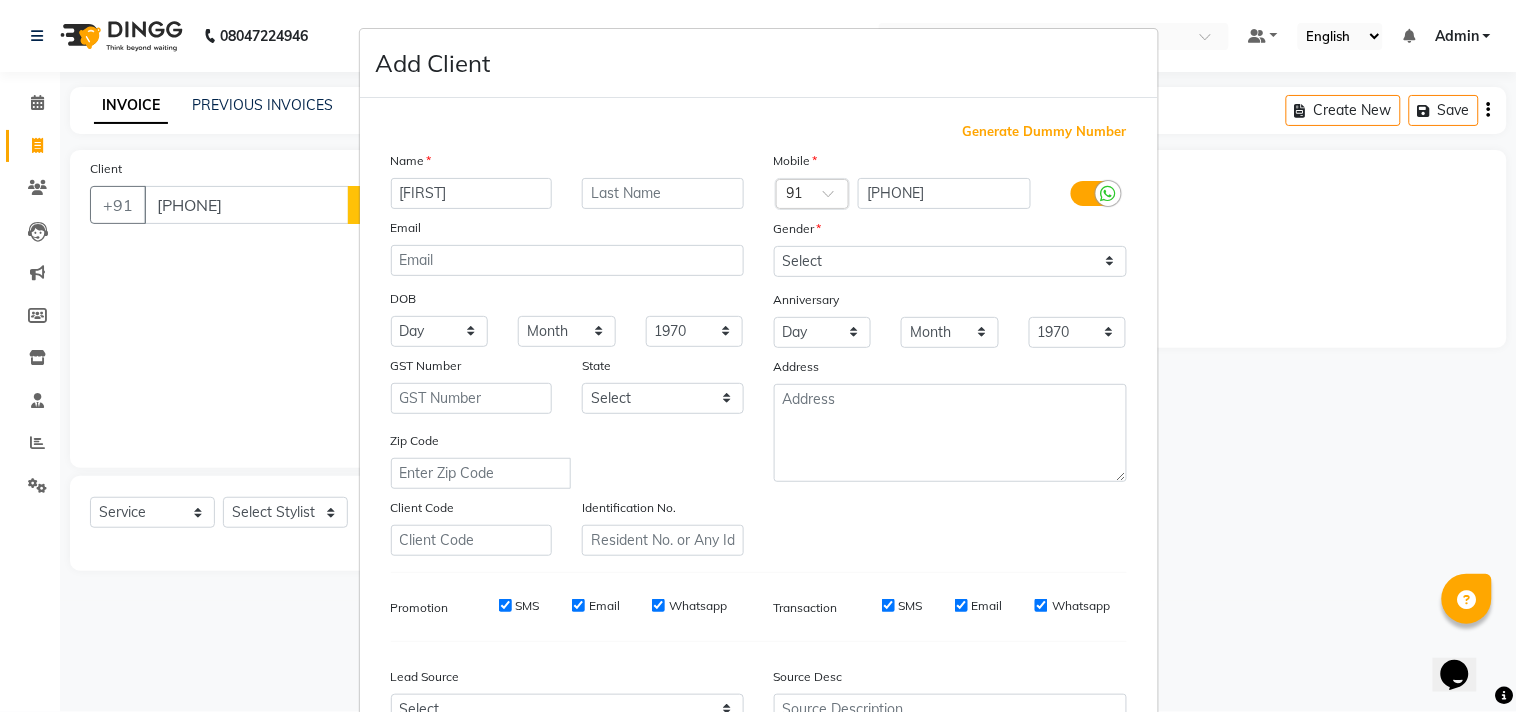 type on "[FIRST]" 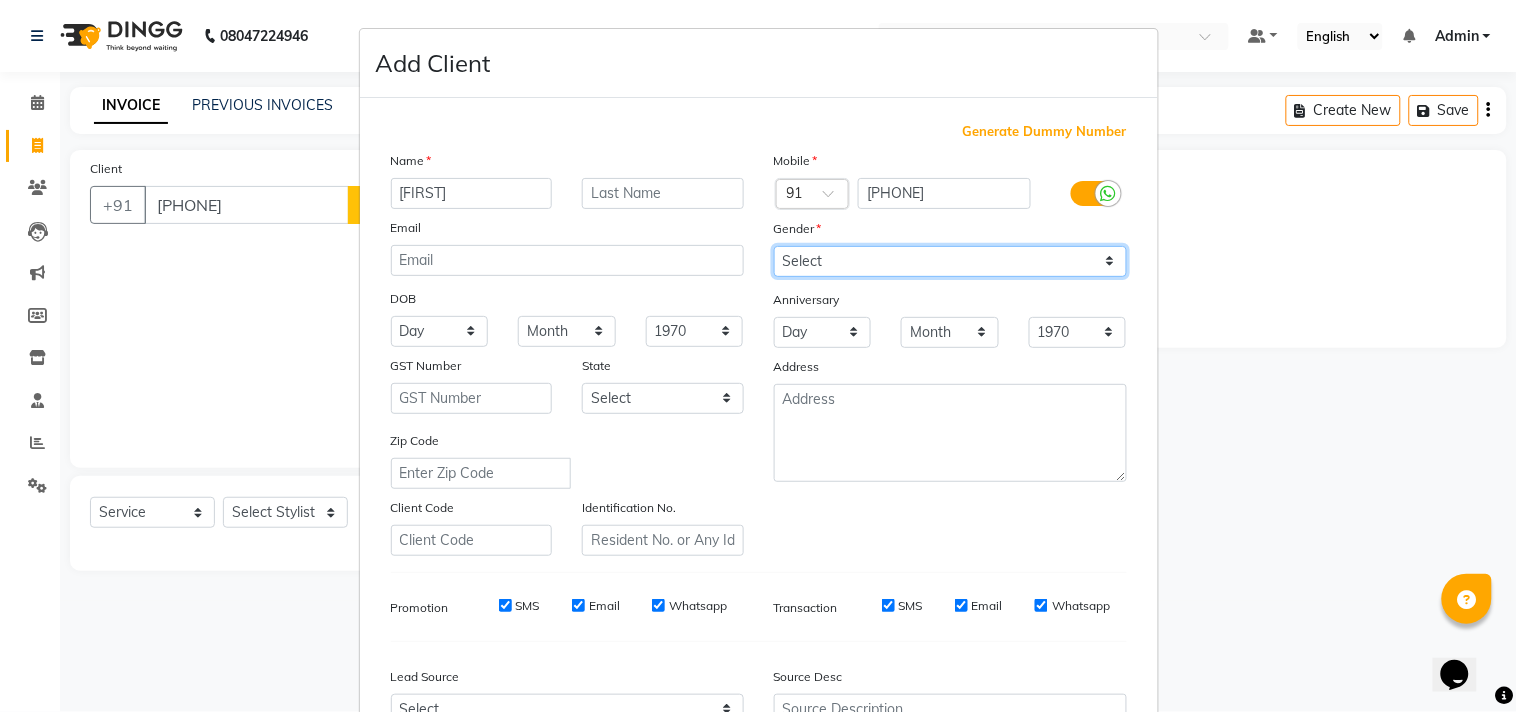 click on "Select Male Female Other Prefer Not To Say" at bounding box center [950, 261] 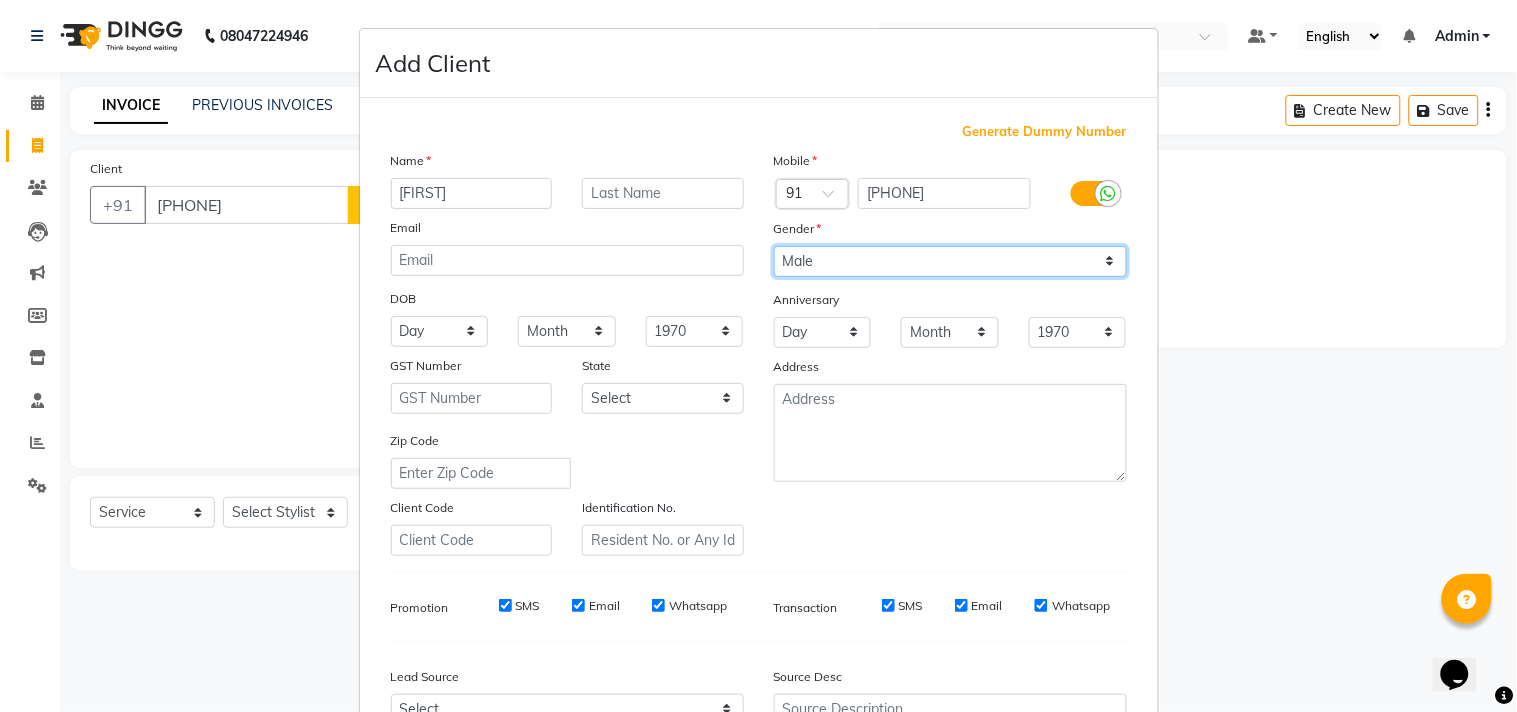 click on "Select Male Female Other Prefer Not To Say" at bounding box center (950, 261) 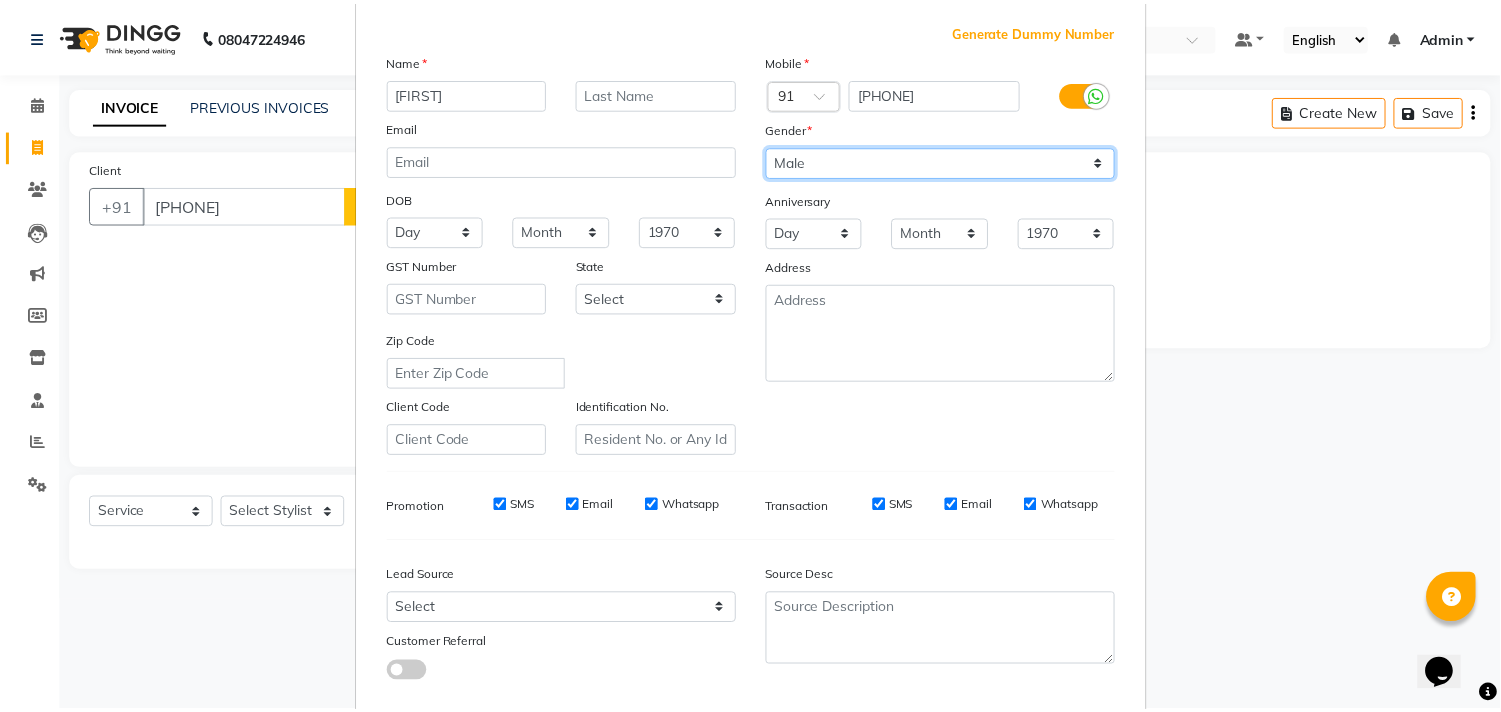 scroll, scrollTop: 212, scrollLeft: 0, axis: vertical 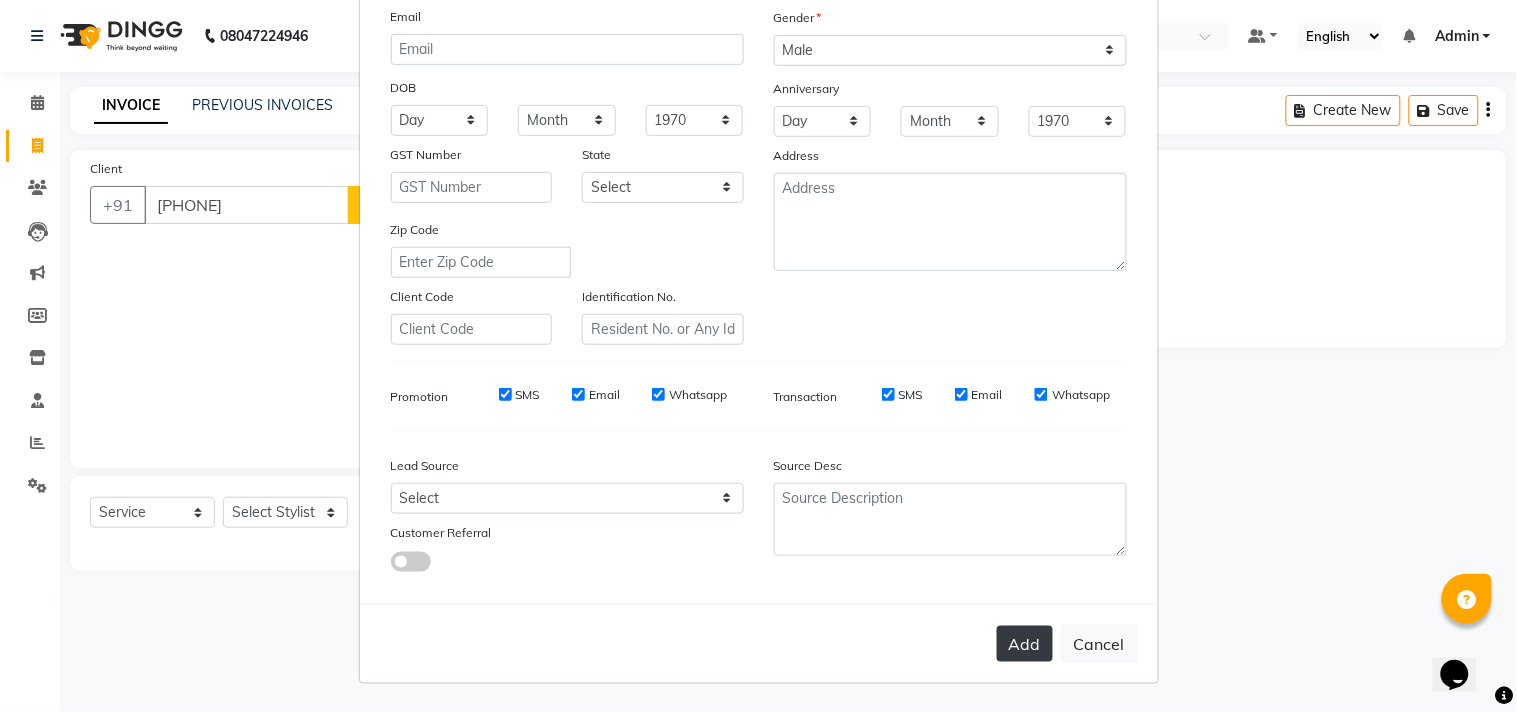 click on "Add" at bounding box center [1025, 644] 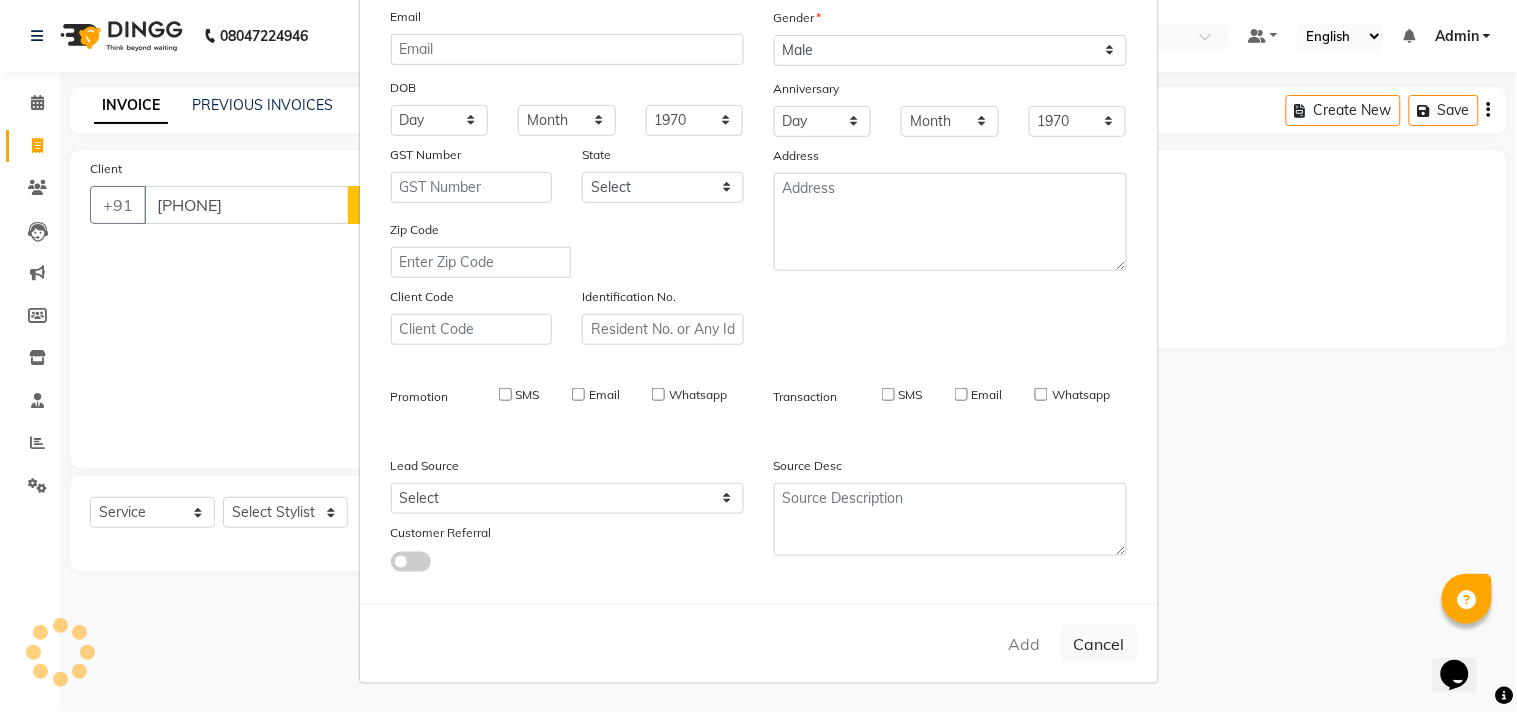 type 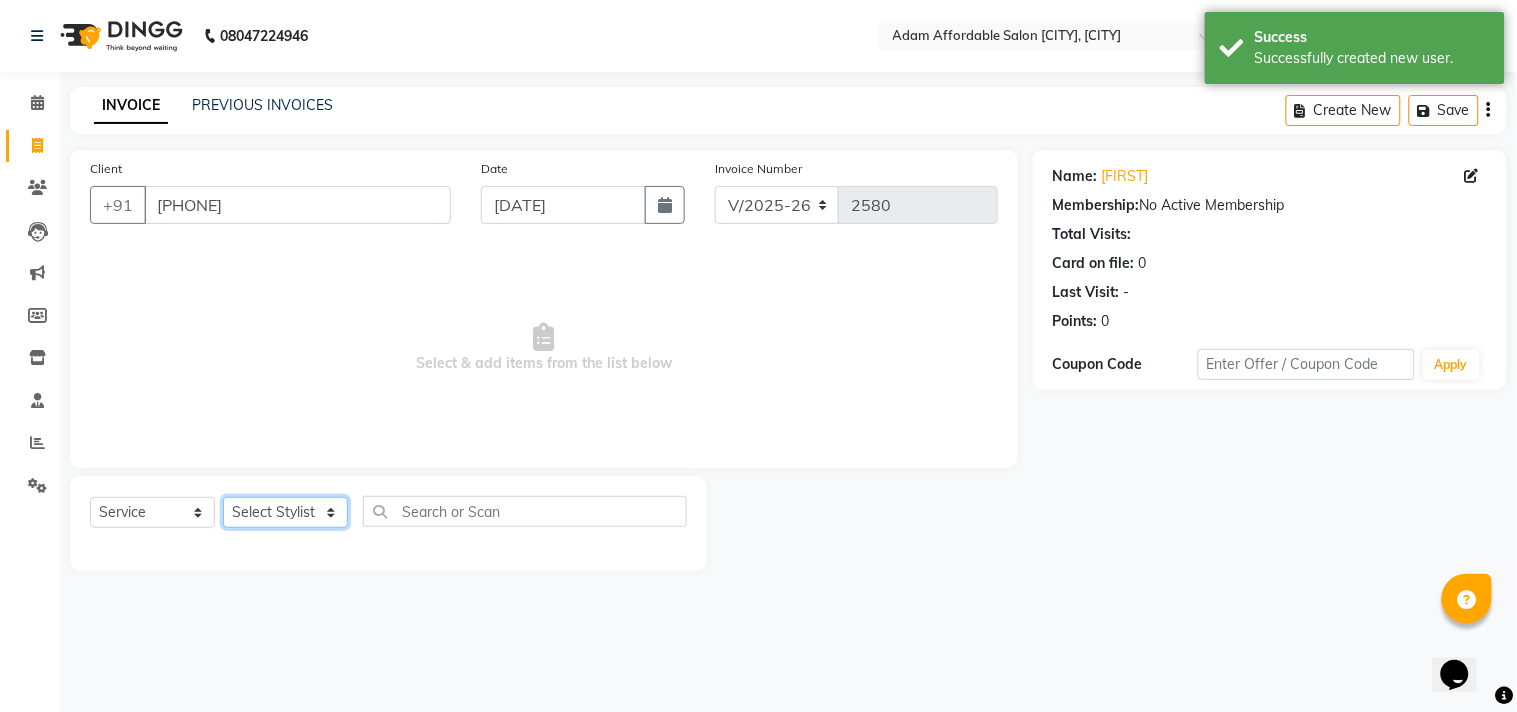click on "Select Stylist Admin [NAME] [NAME] [NAME] [NAME] [NAME] [NAME] [NAME] [NAME] [NAME] [NAME]" 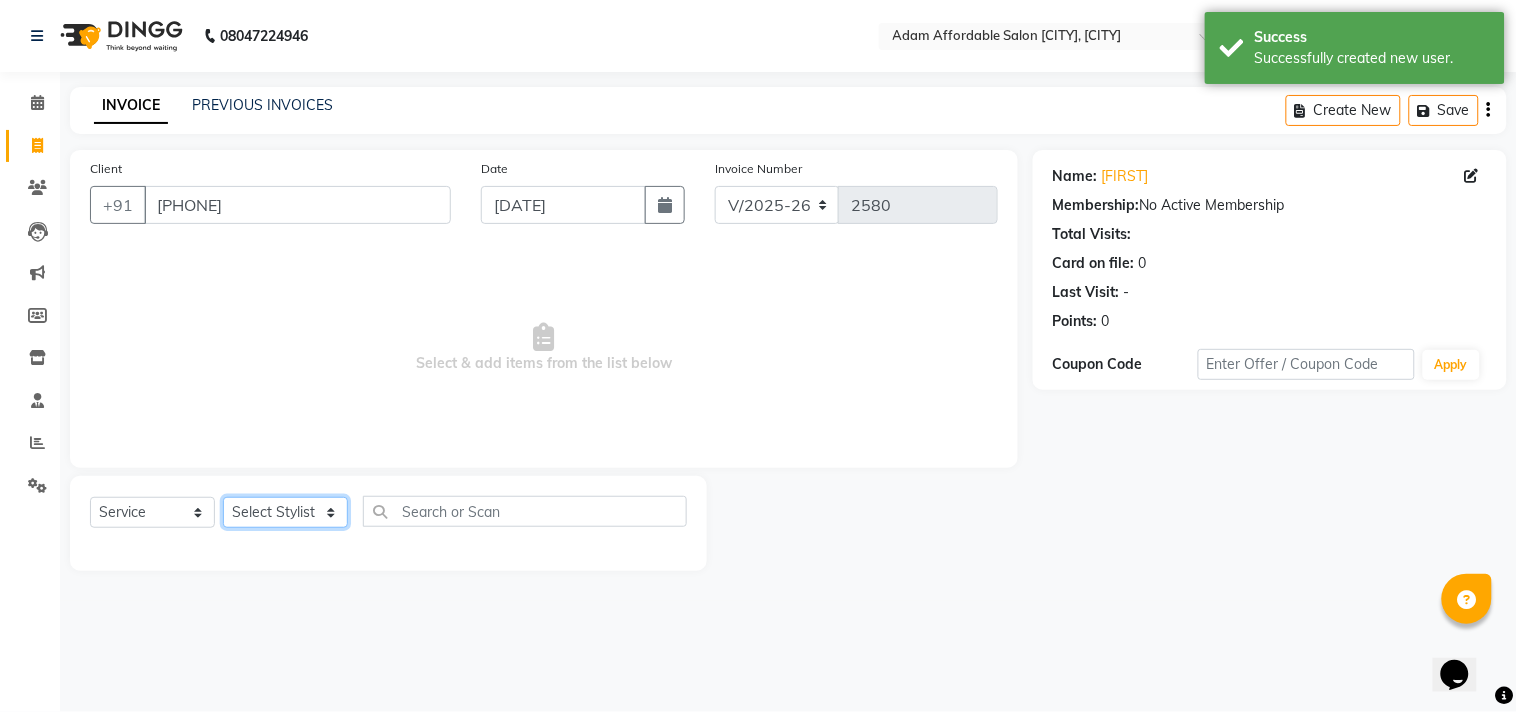 select on "85802" 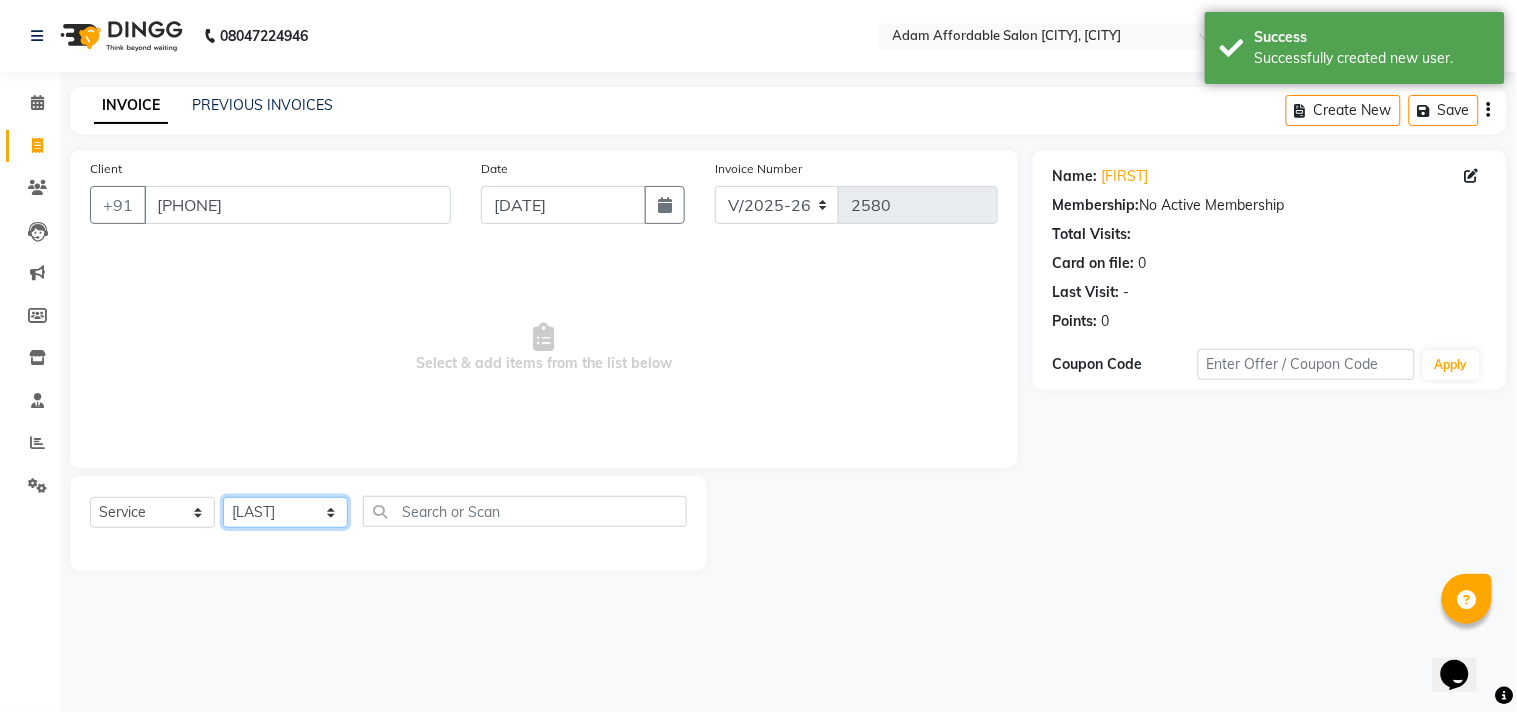 click on "Select Stylist Admin [NAME] [NAME] [NAME] [NAME] [NAME] [NAME] [NAME] [NAME] [NAME] [NAME]" 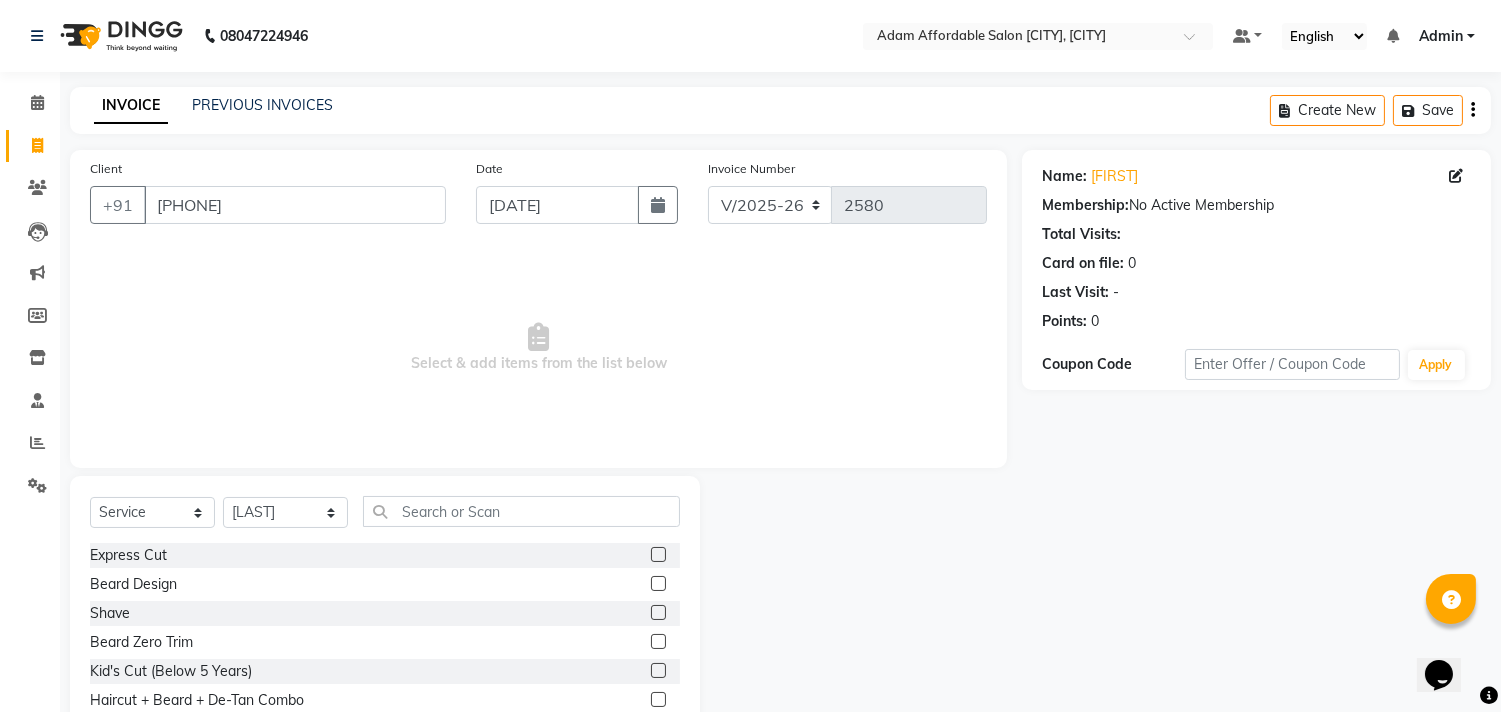 click 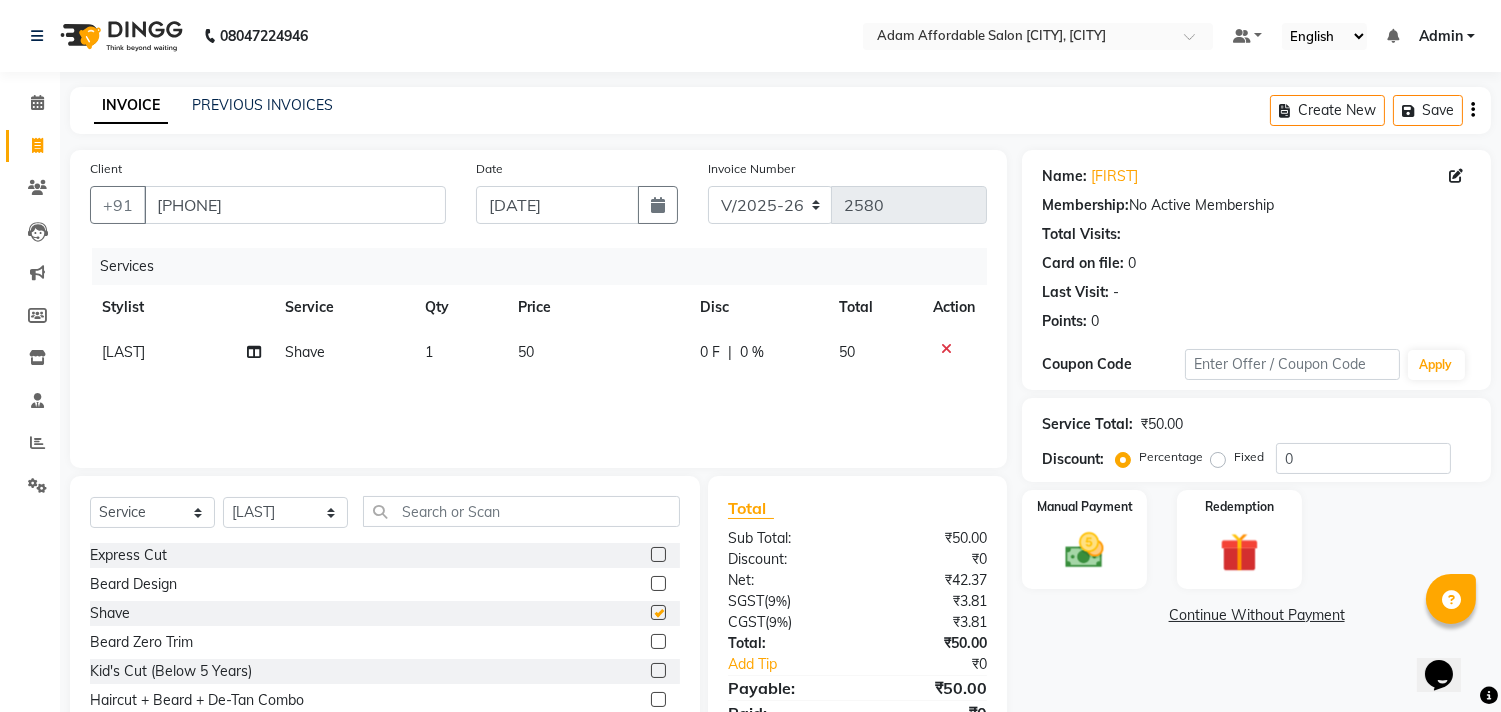 checkbox on "false" 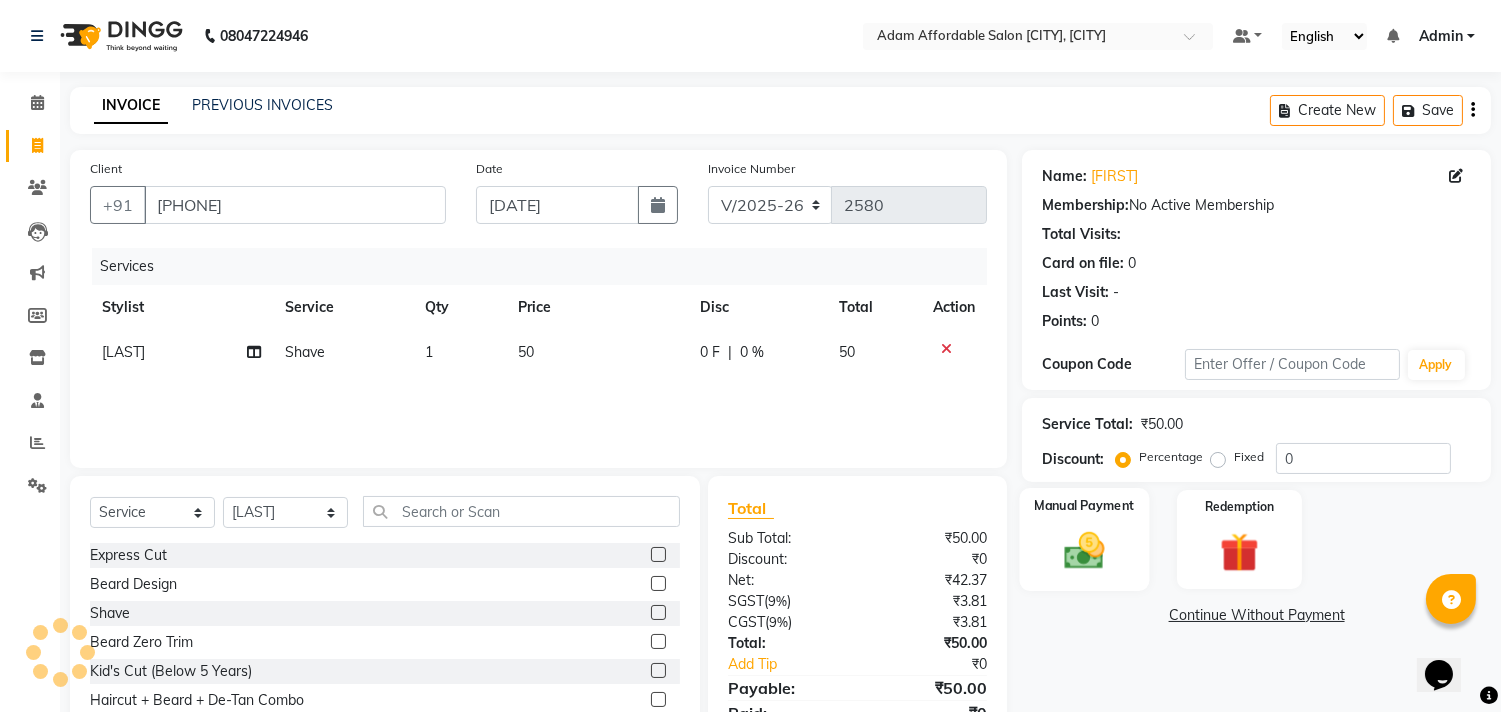 click 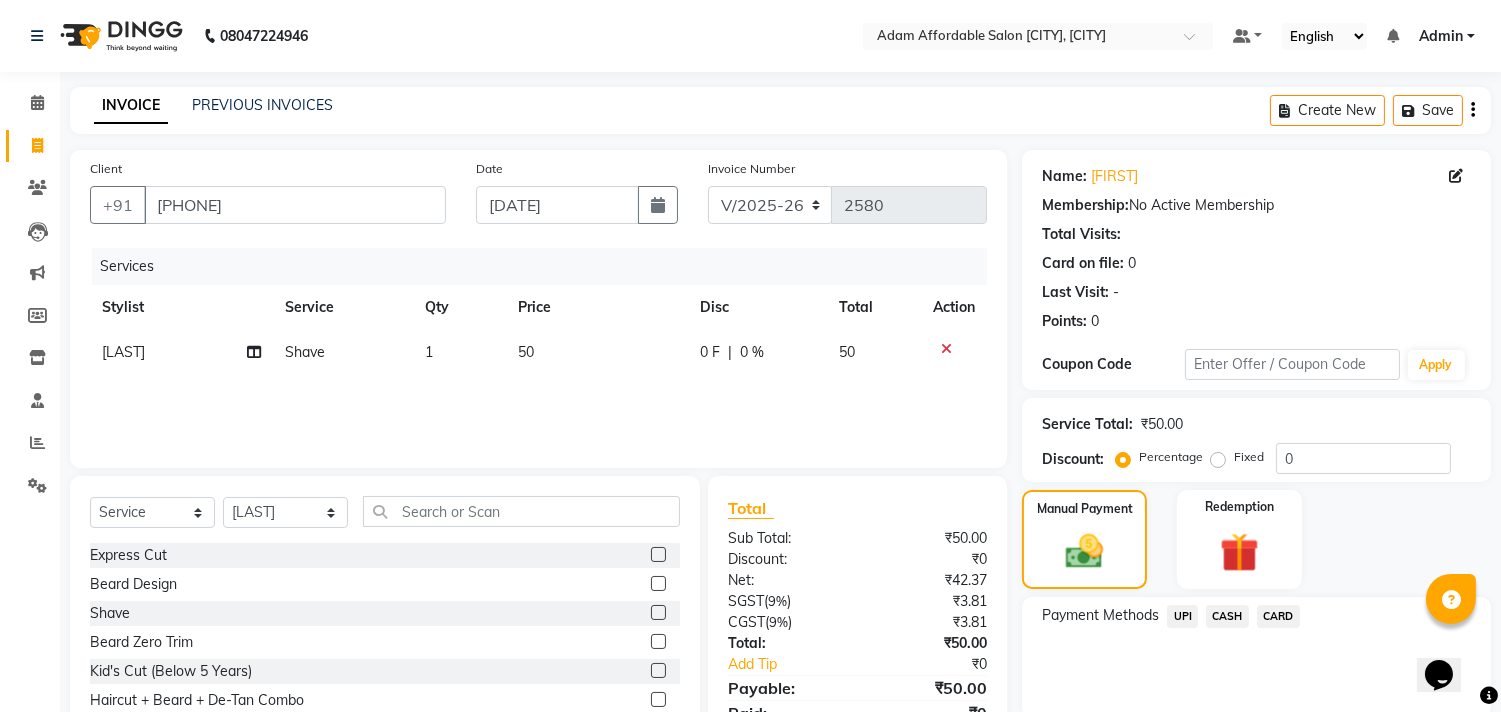 click on "CASH" 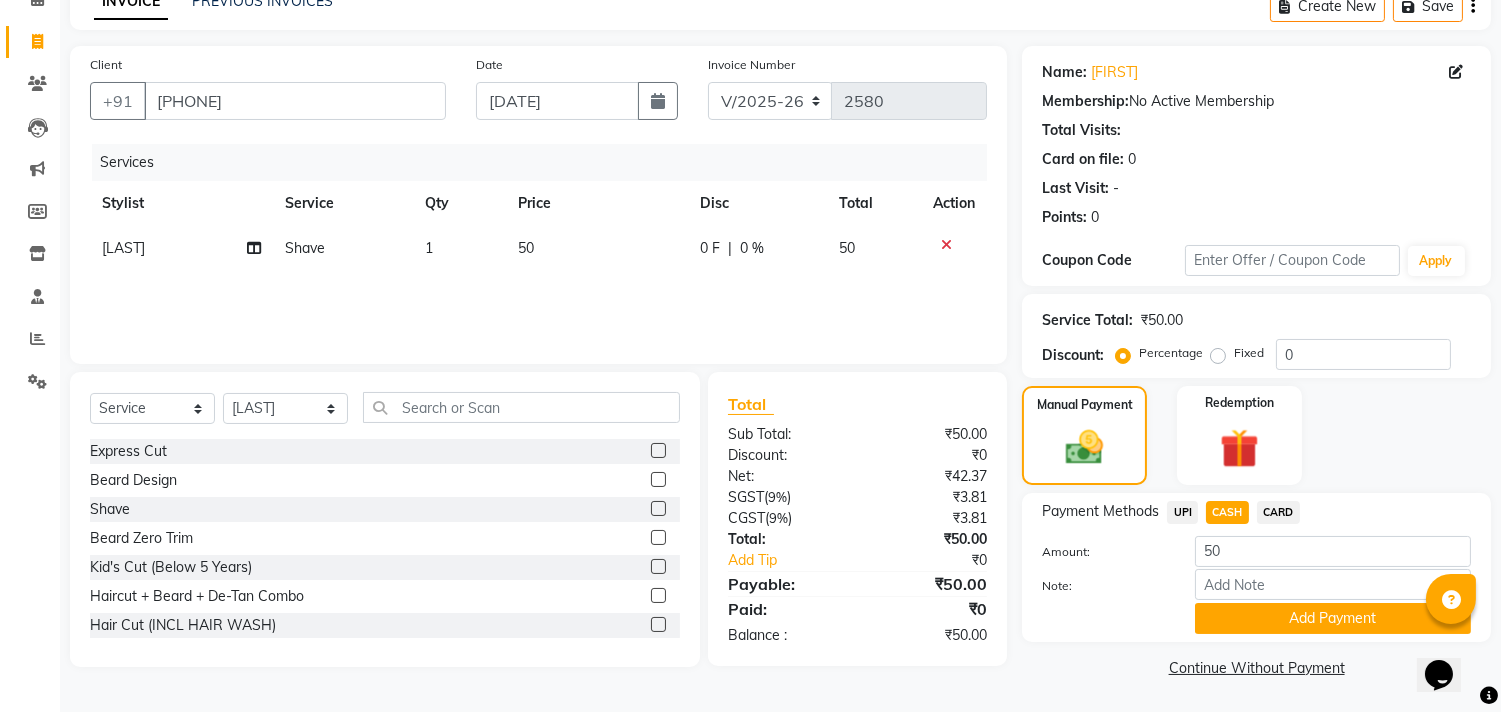click on "Add Payment" 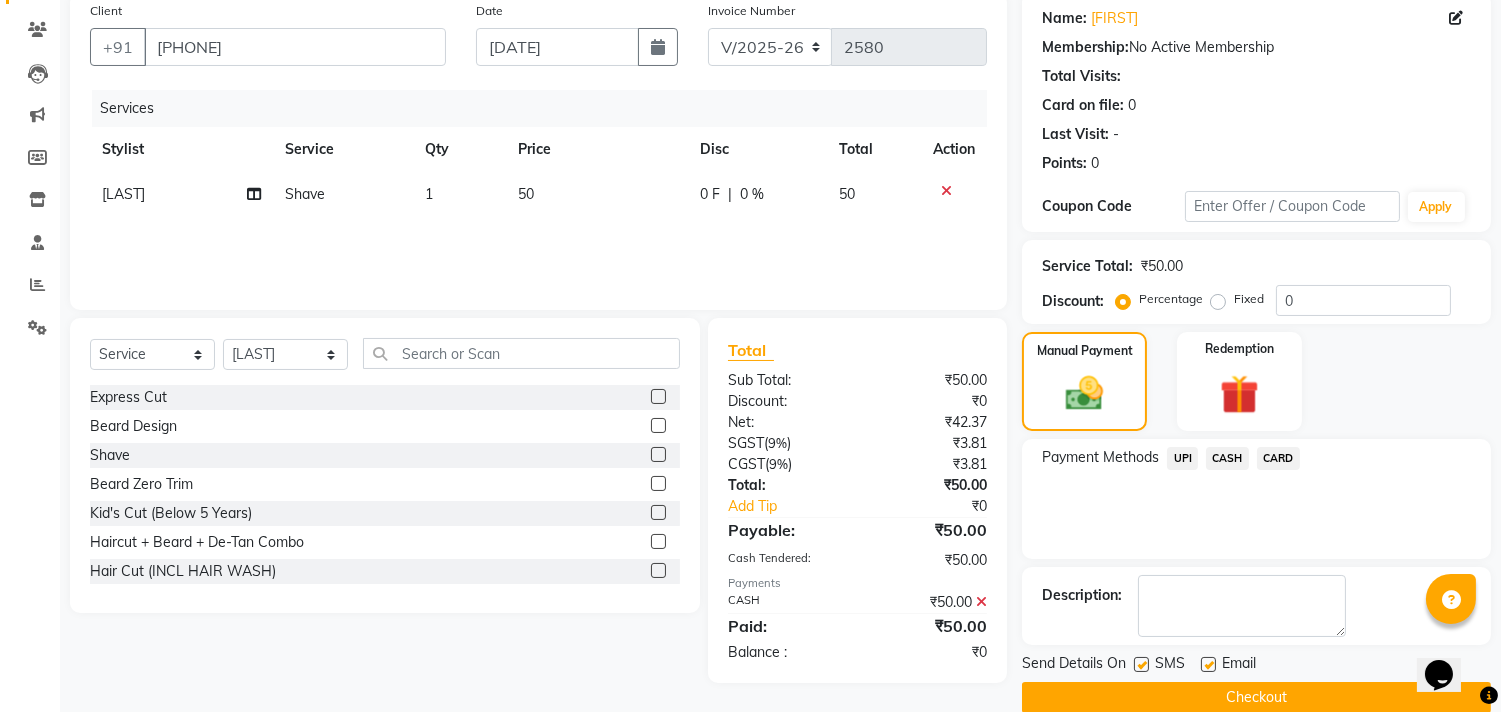 scroll, scrollTop: 187, scrollLeft: 0, axis: vertical 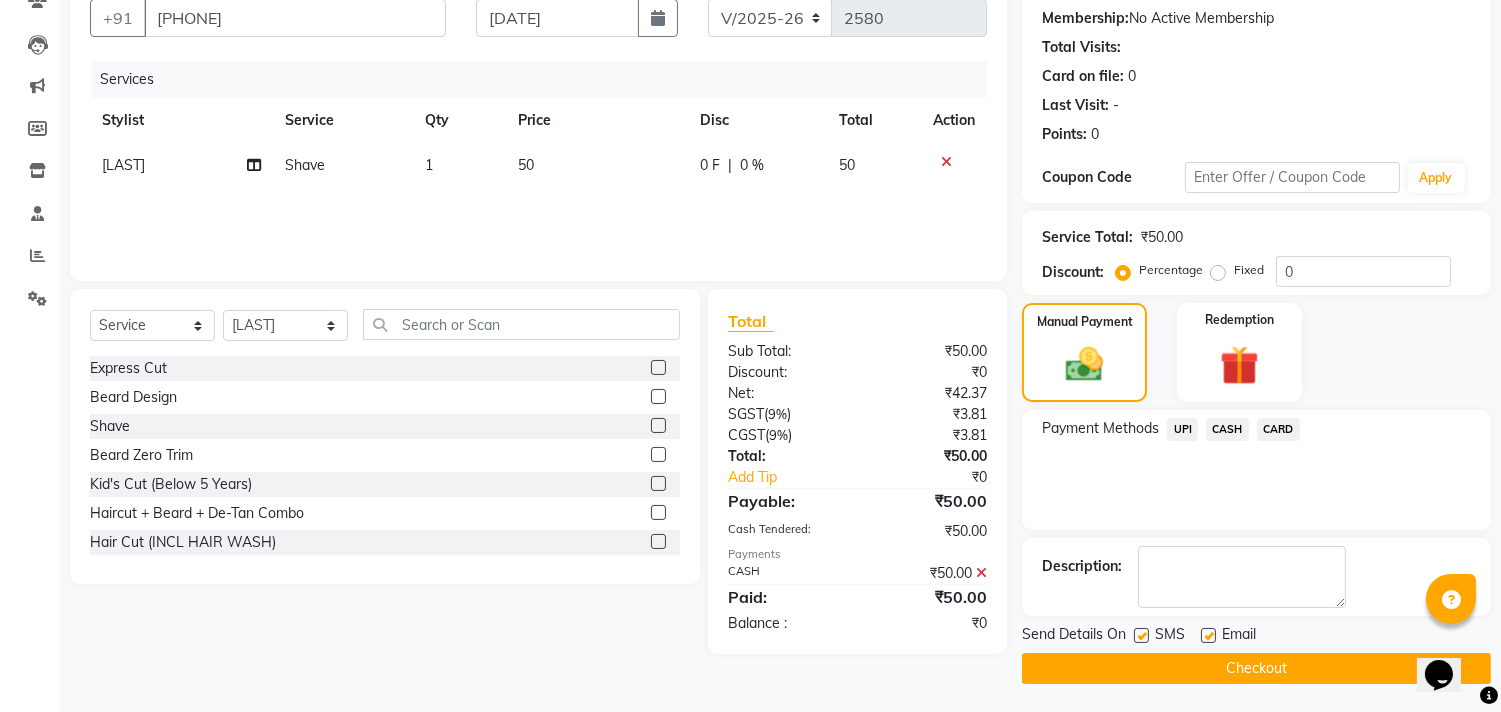 click on "Checkout" 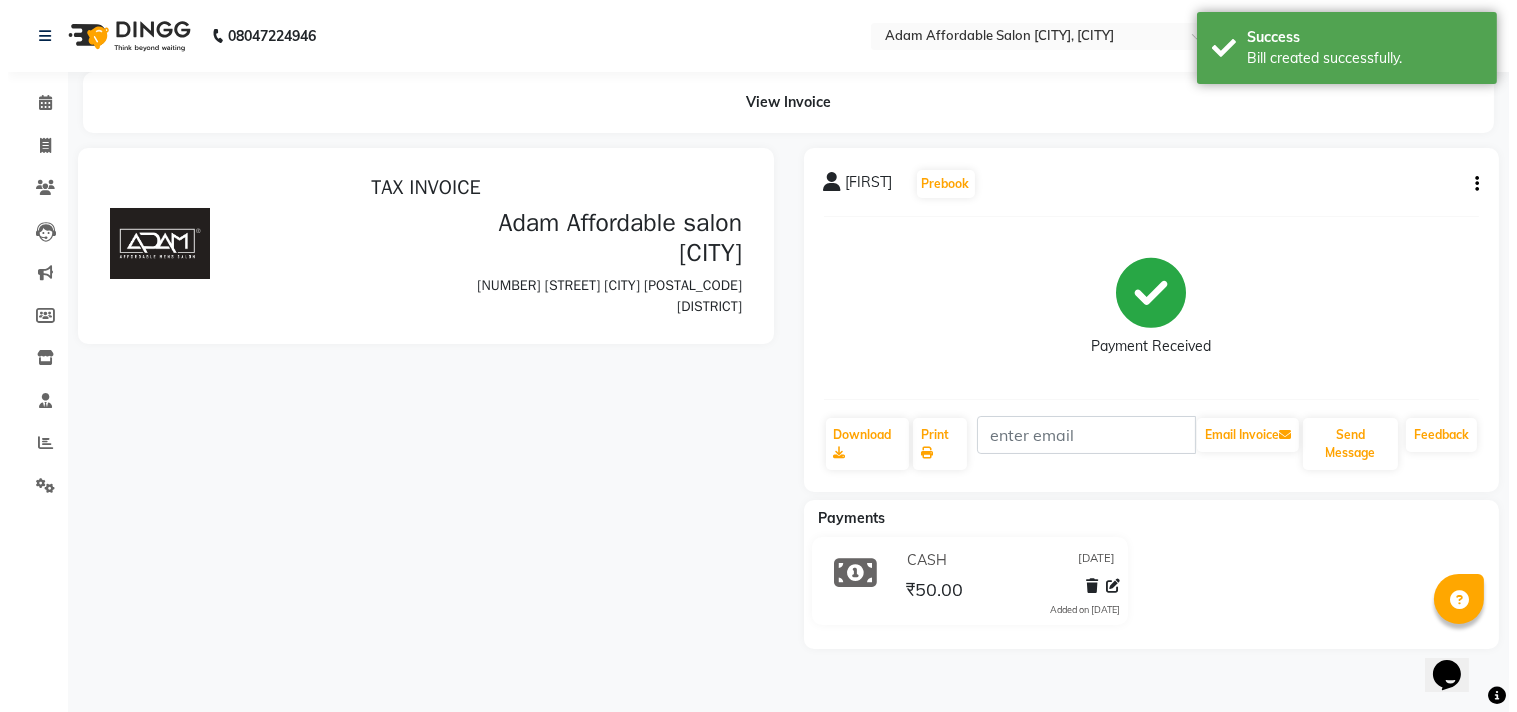 scroll, scrollTop: 0, scrollLeft: 0, axis: both 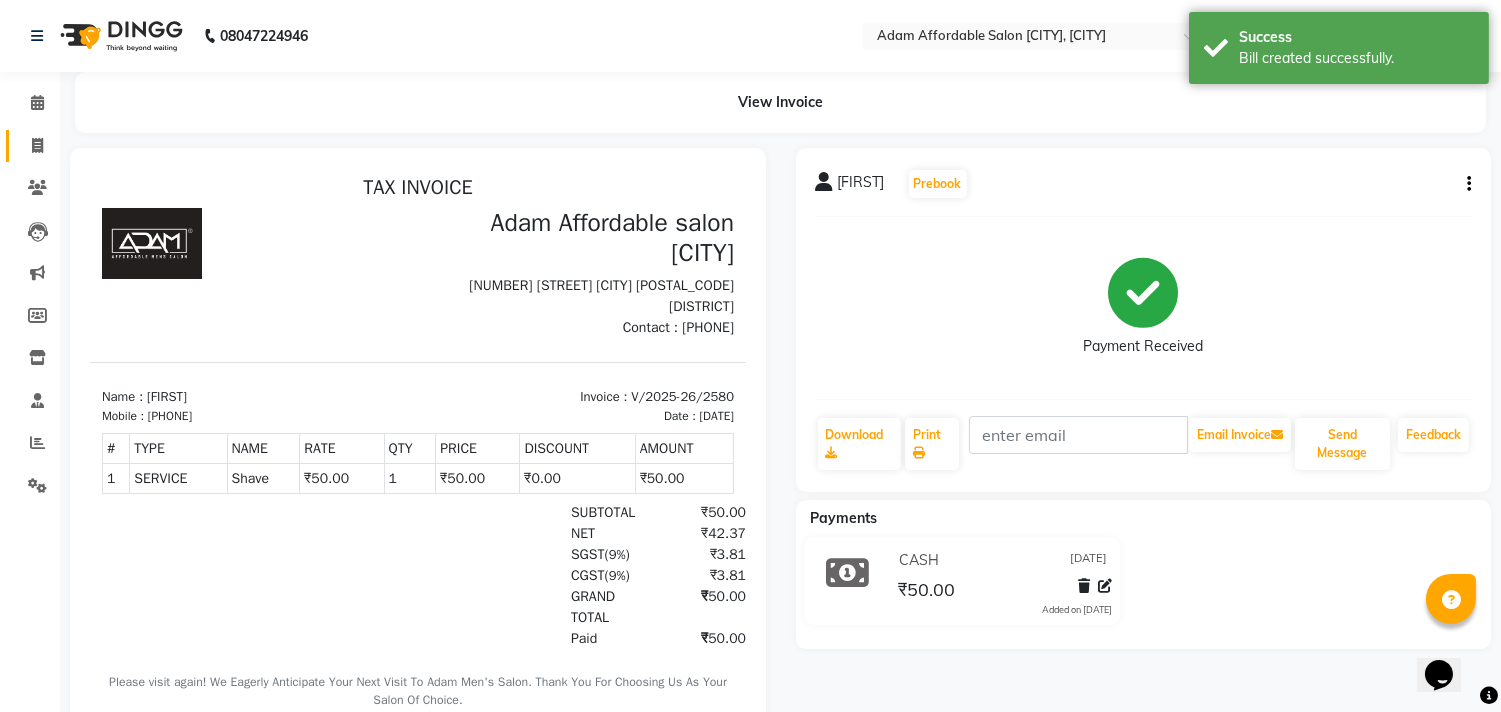 click on "Invoice" 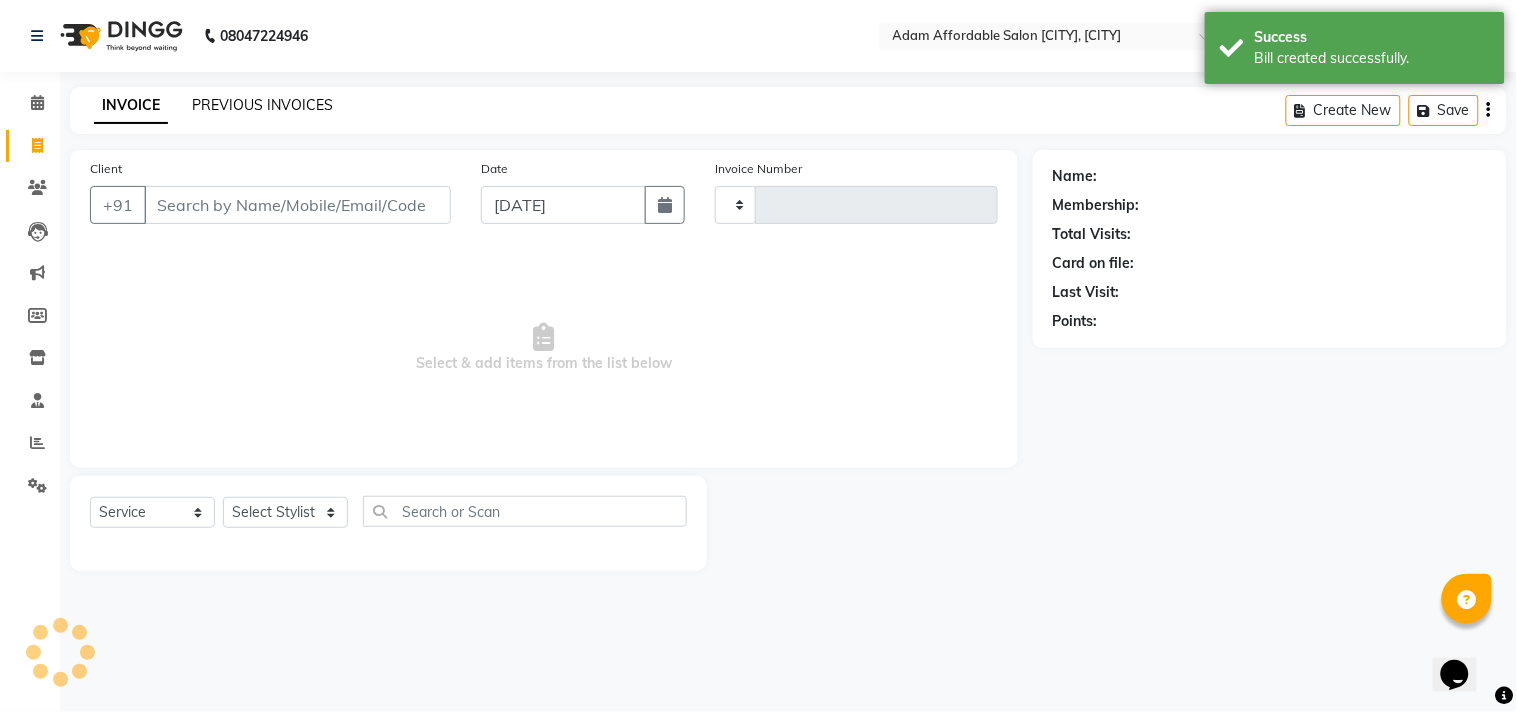 type on "2581" 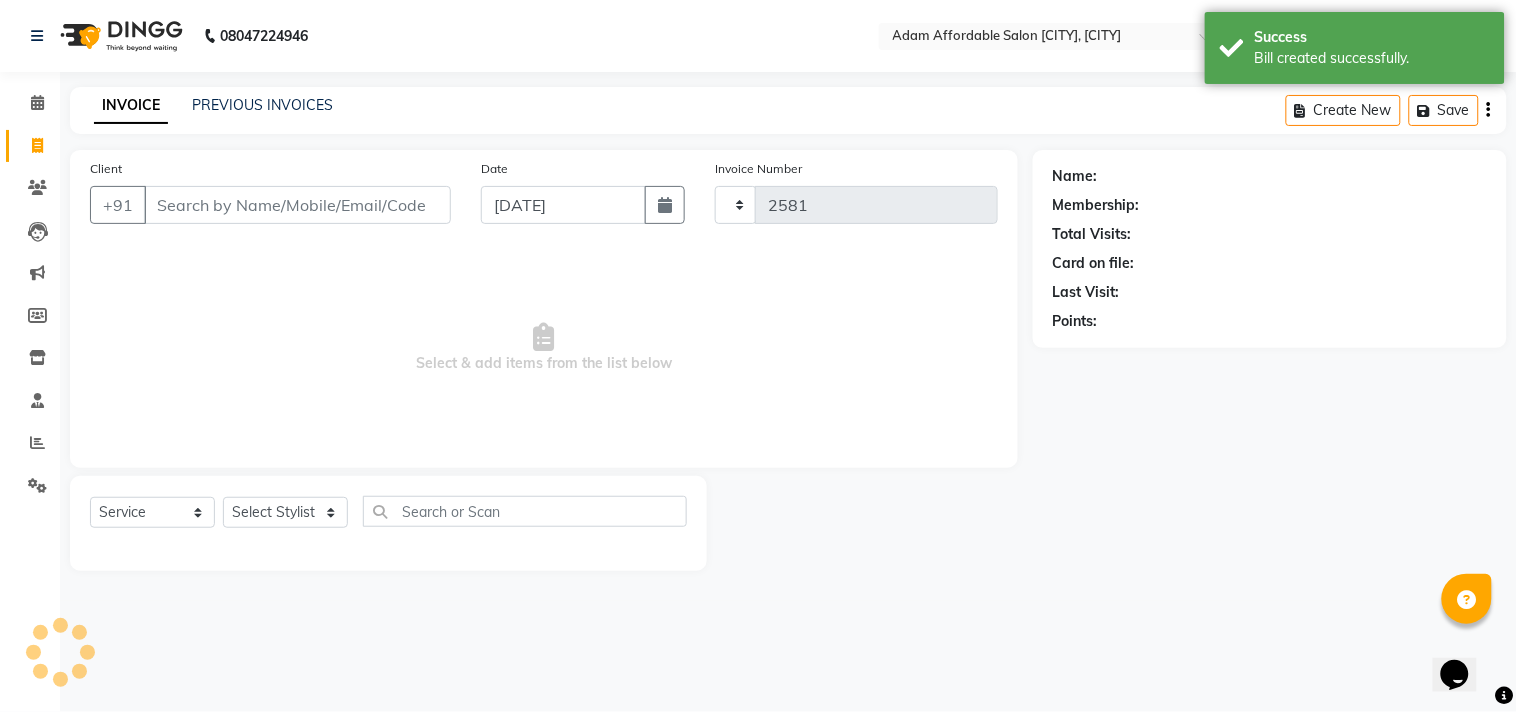 select on "8329" 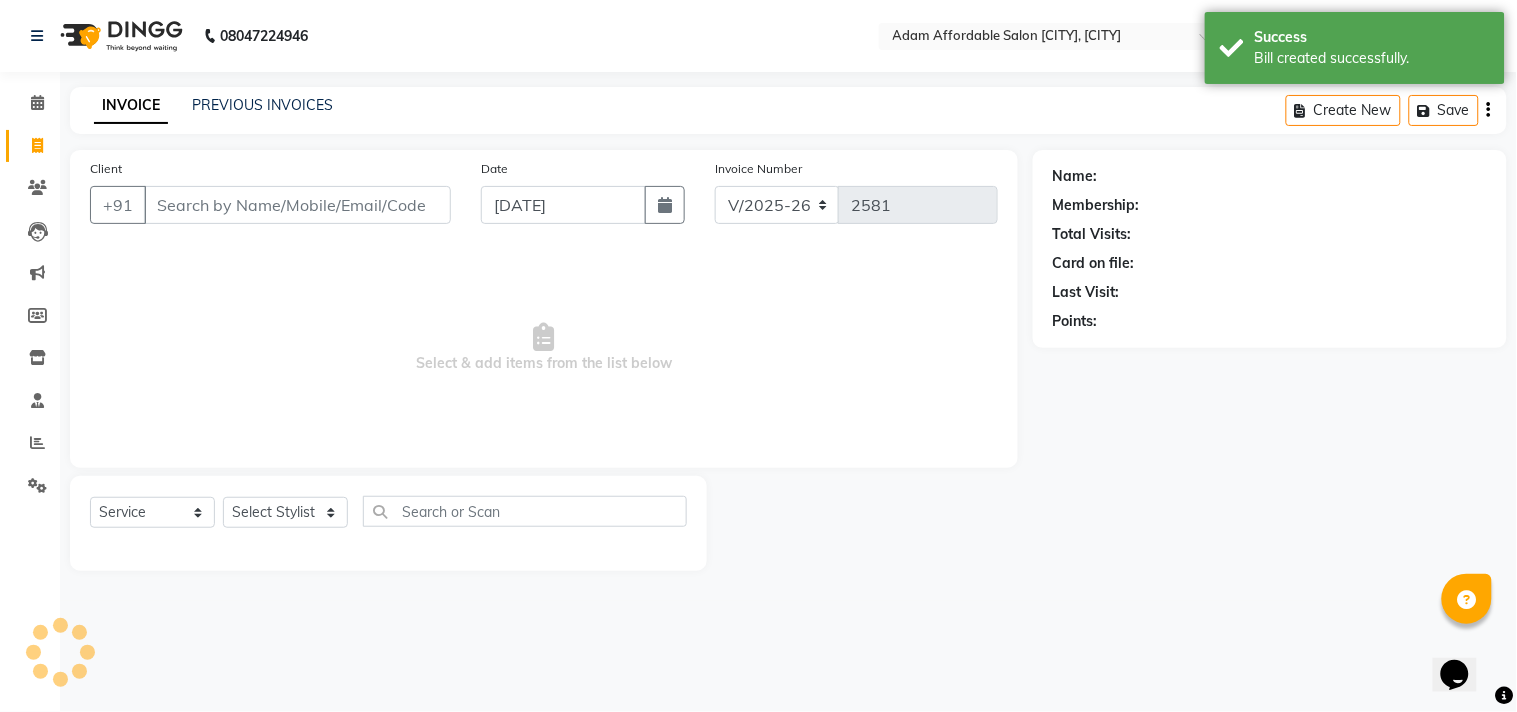 click on "INVOICE PREVIOUS INVOICES Create New   Save" 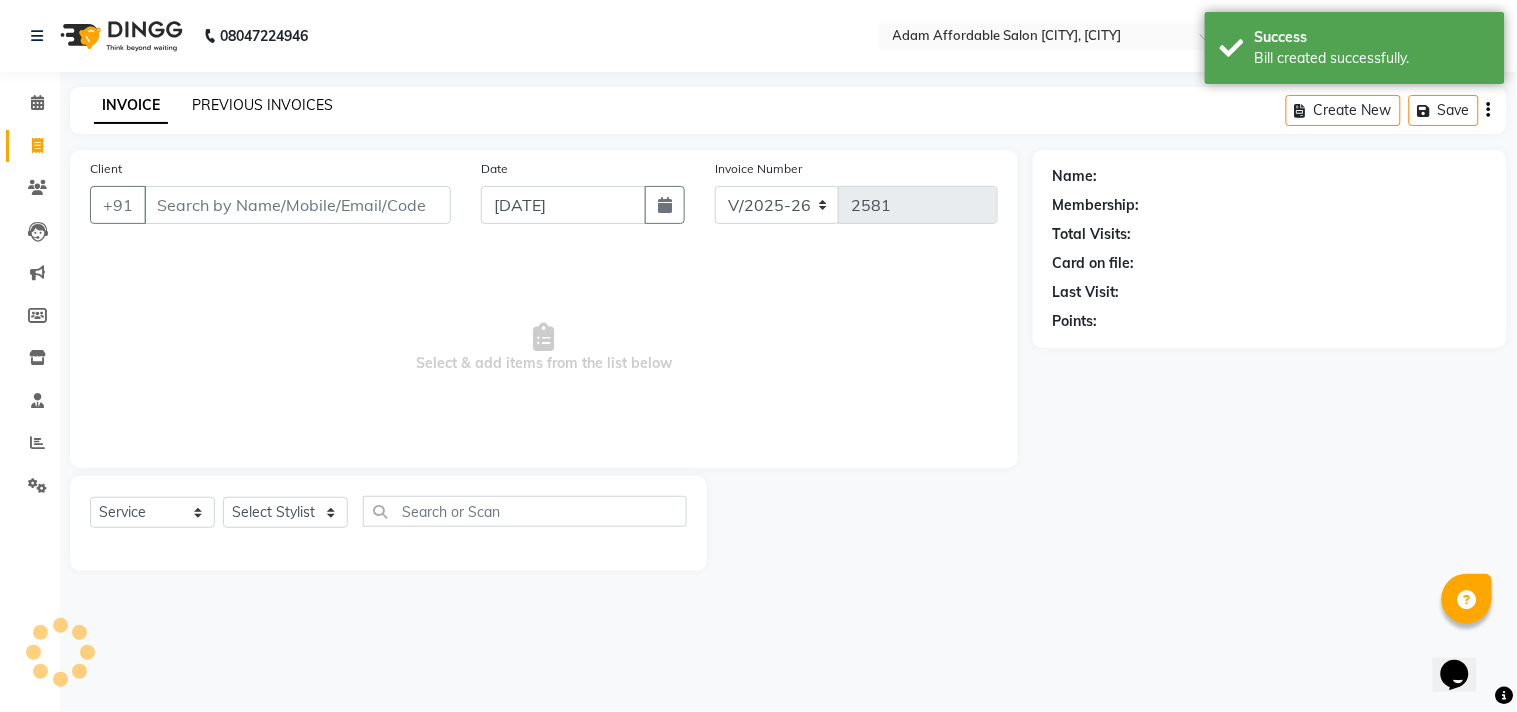 click on "PREVIOUS INVOICES" 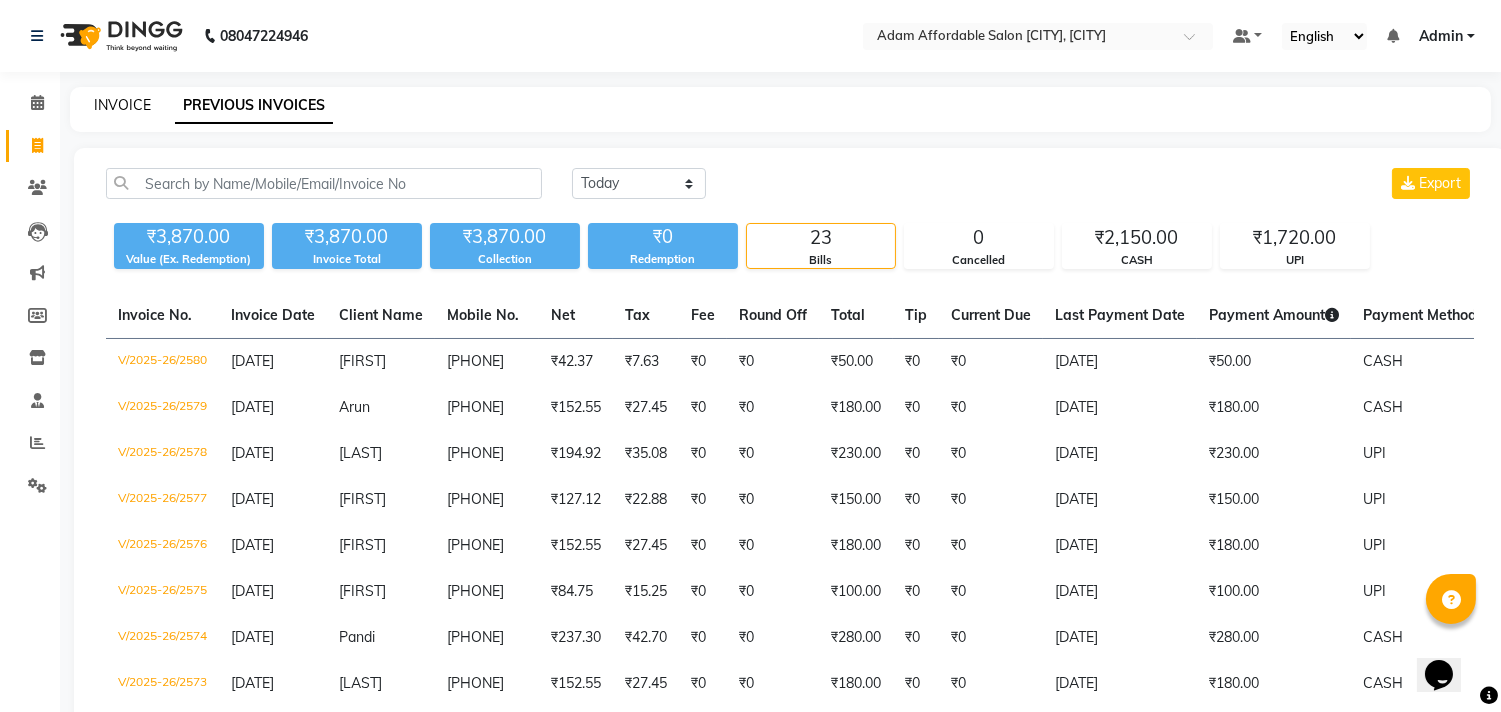 click on "INVOICE" 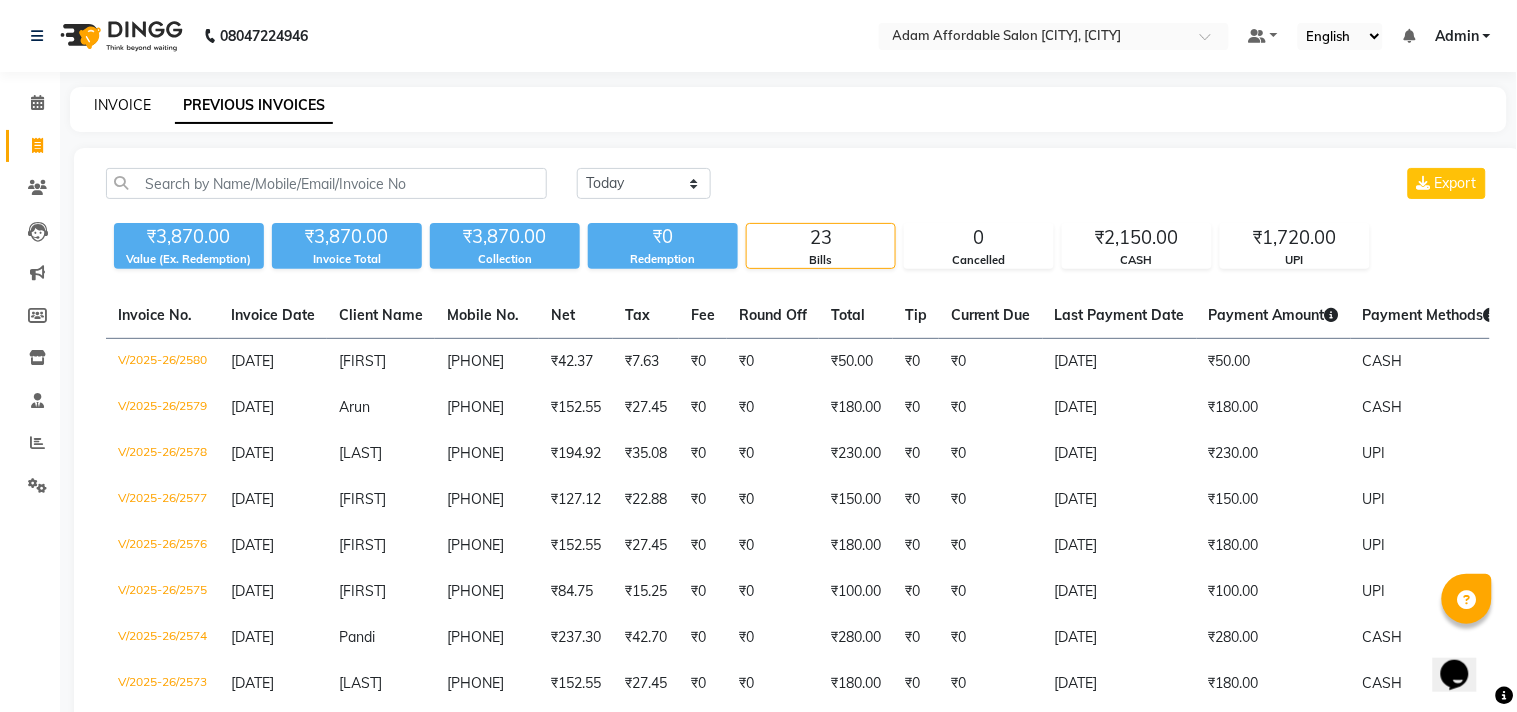 select on "service" 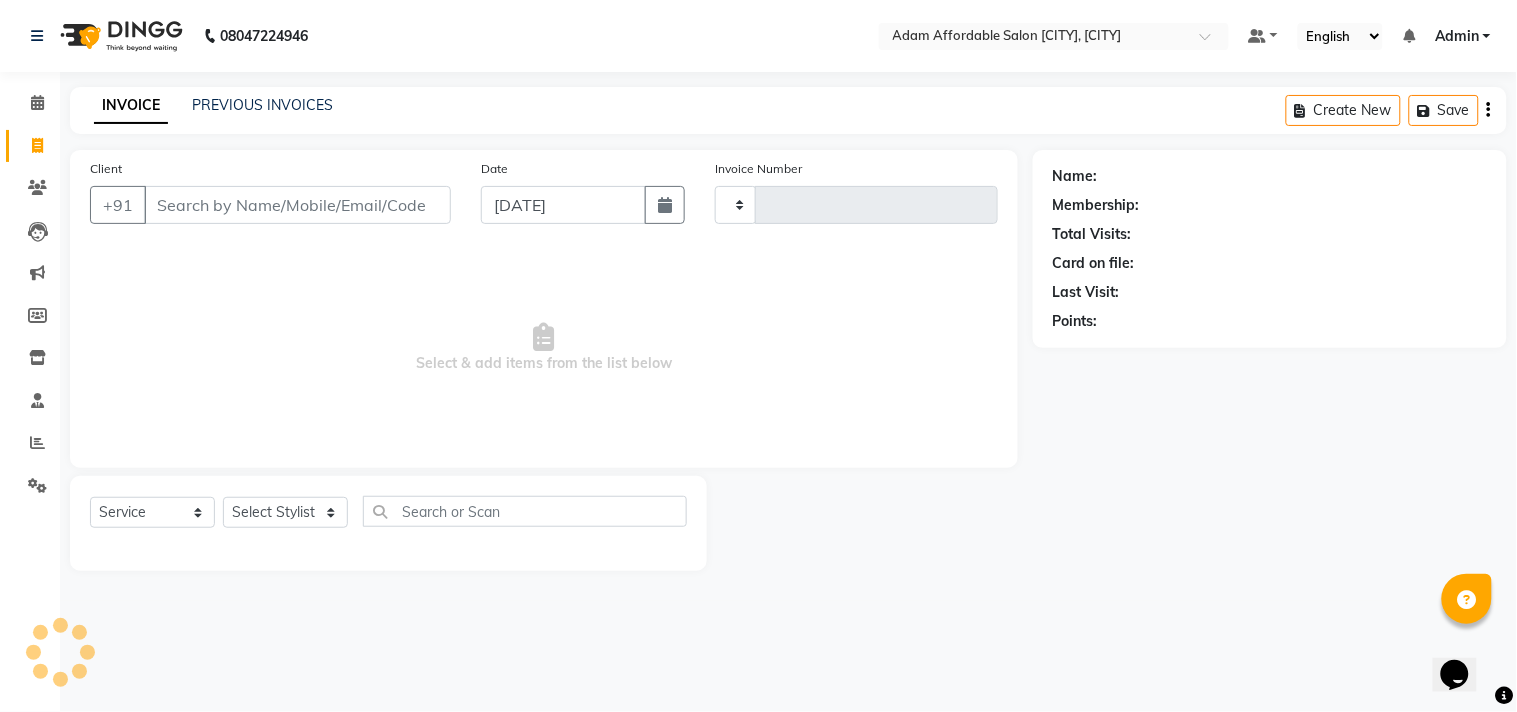 type on "2581" 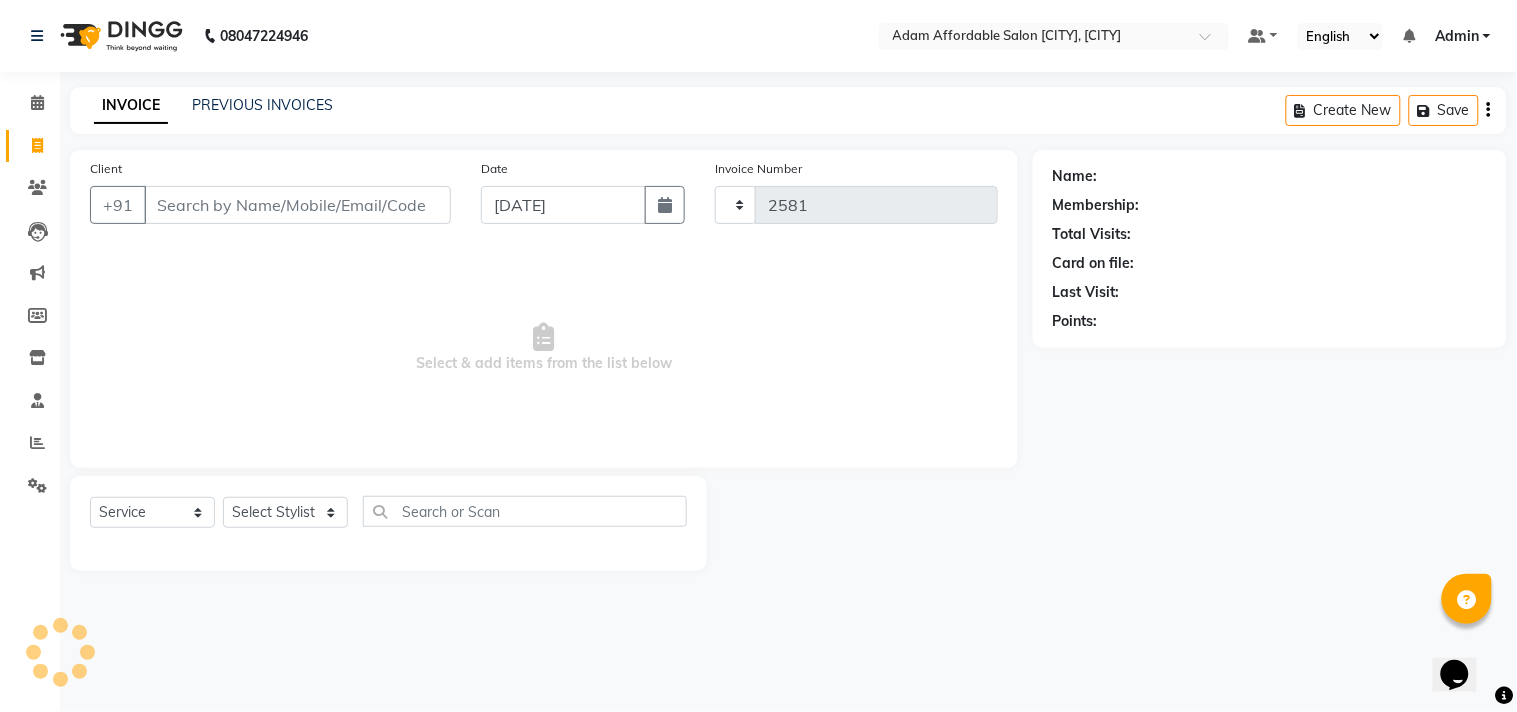 select on "8329" 